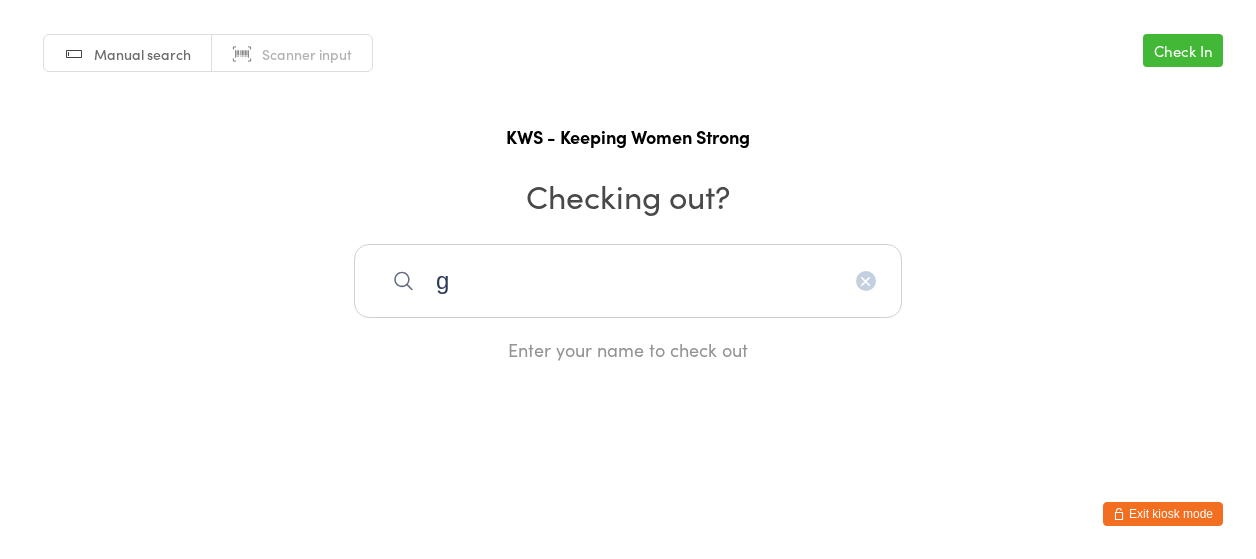 scroll, scrollTop: 0, scrollLeft: 0, axis: both 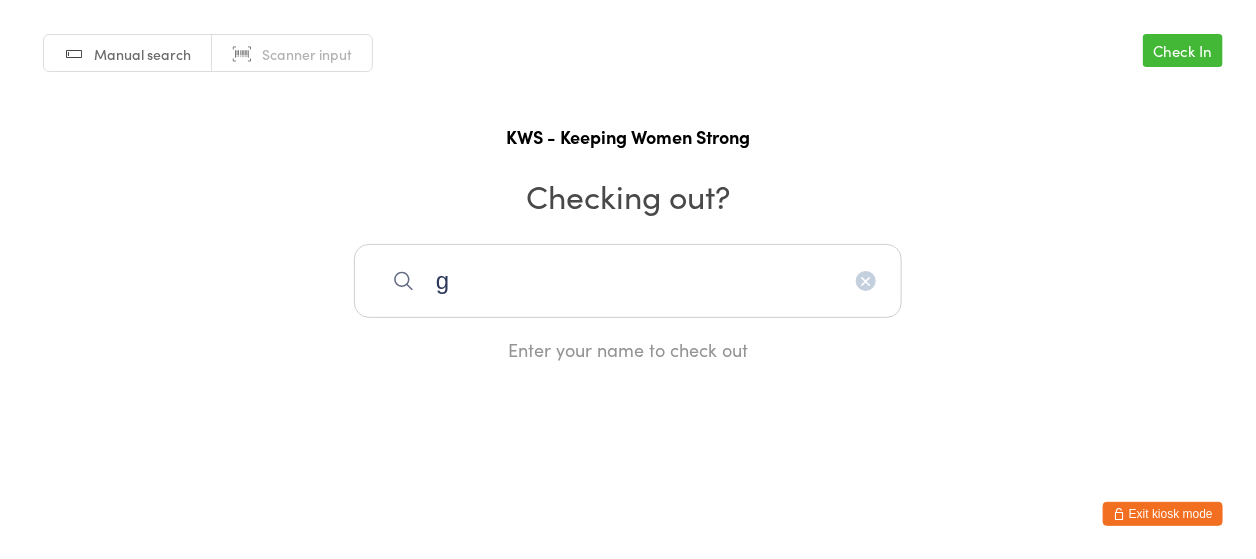 type on "g" 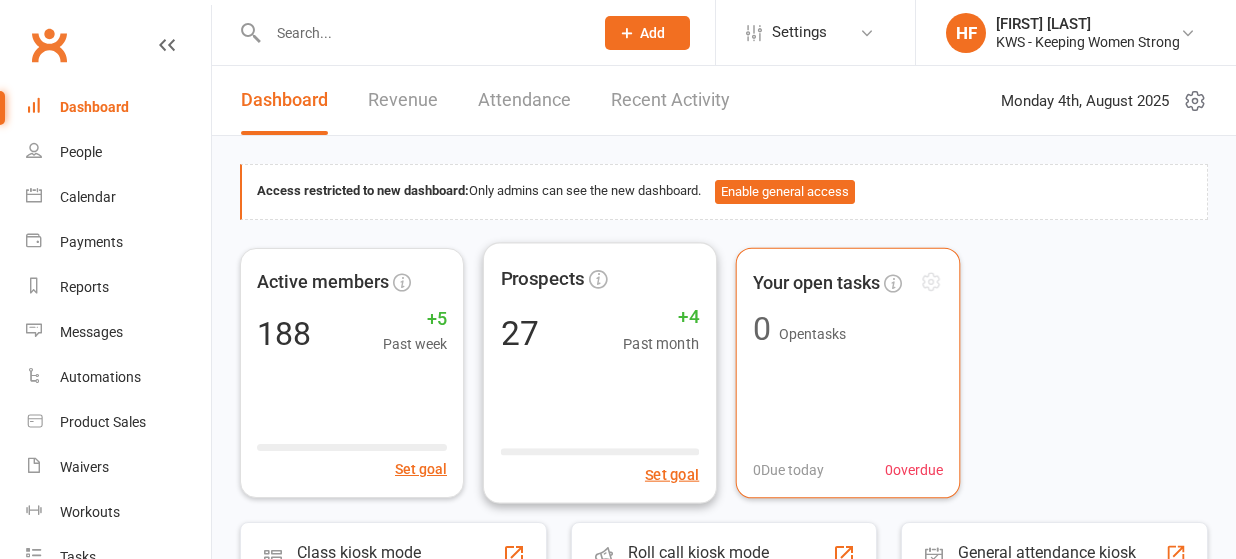 scroll, scrollTop: 0, scrollLeft: 0, axis: both 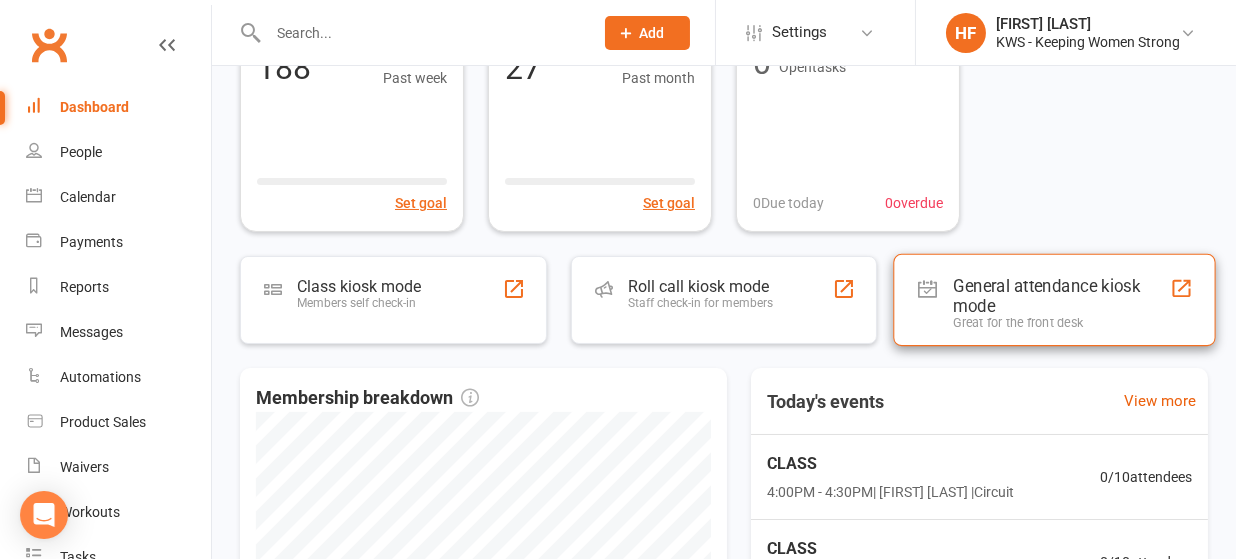 click on "General attendance kiosk mode" at bounding box center (1062, 295) 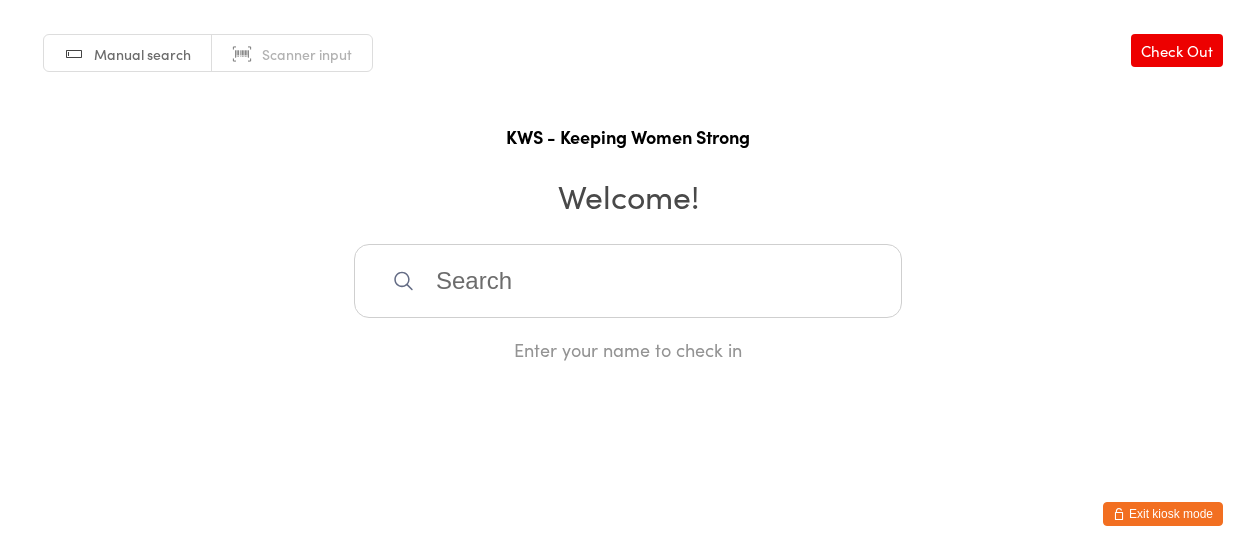 scroll, scrollTop: 0, scrollLeft: 0, axis: both 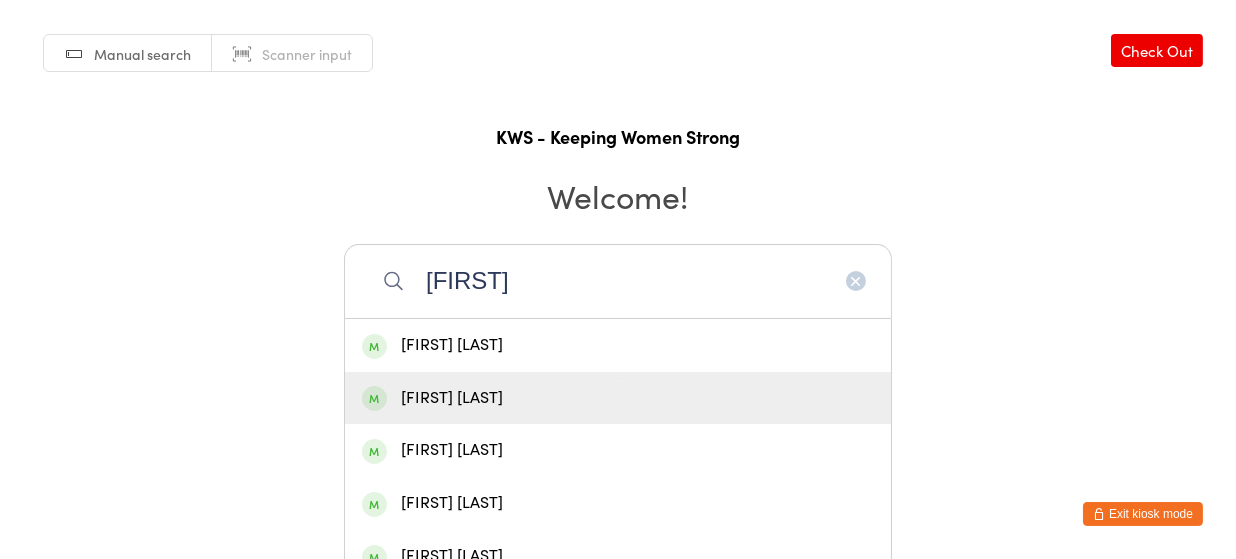 type on "[FIRST]" 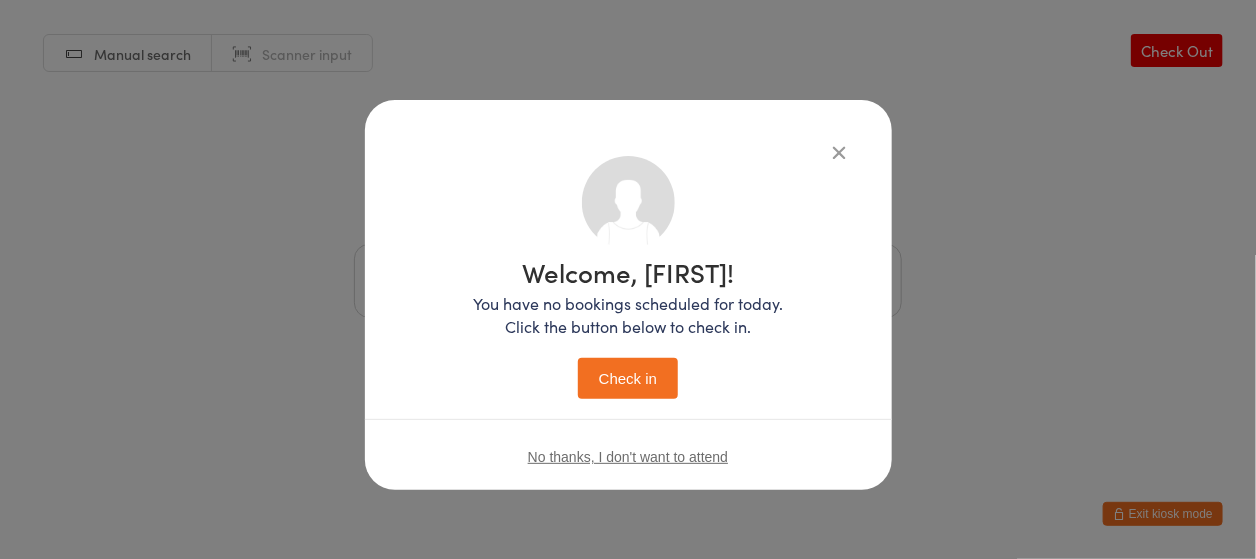 click on "Check in" at bounding box center (628, 378) 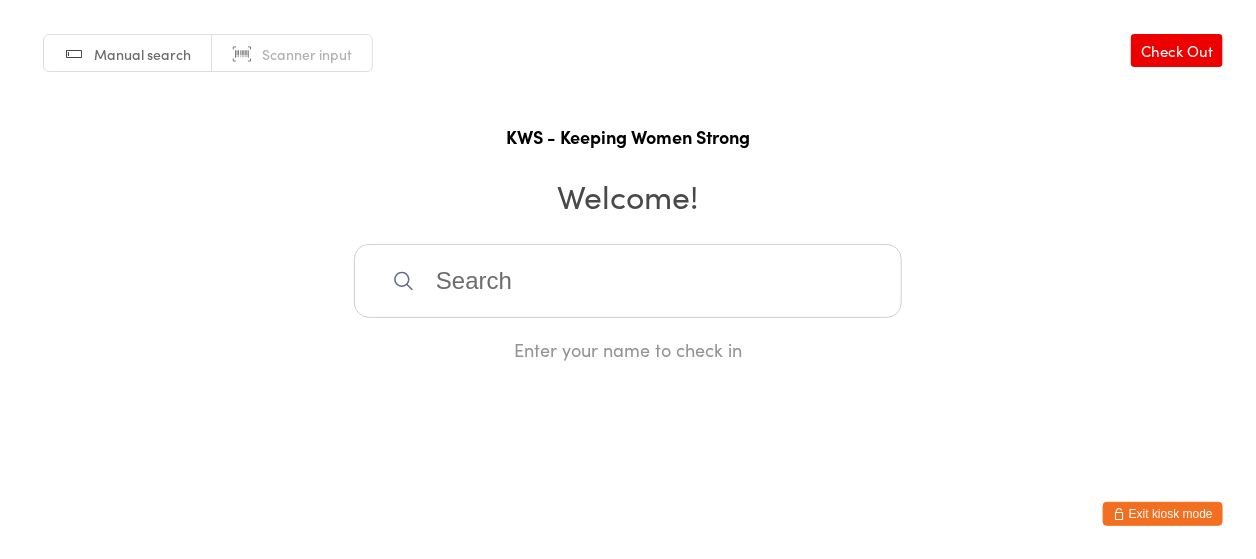 click at bounding box center (628, 281) 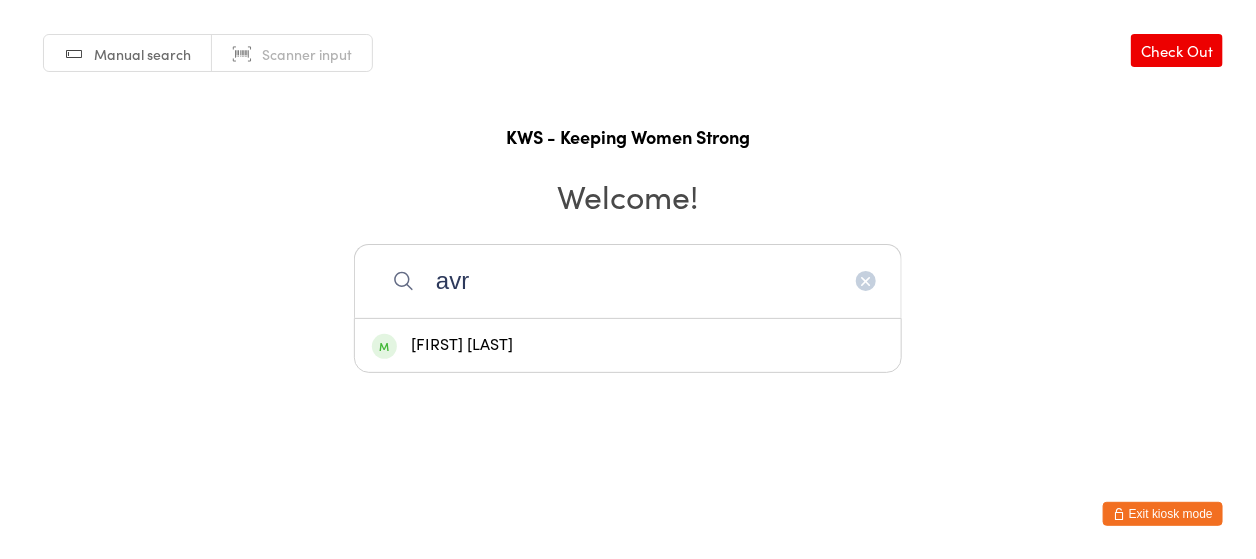 type on "avr" 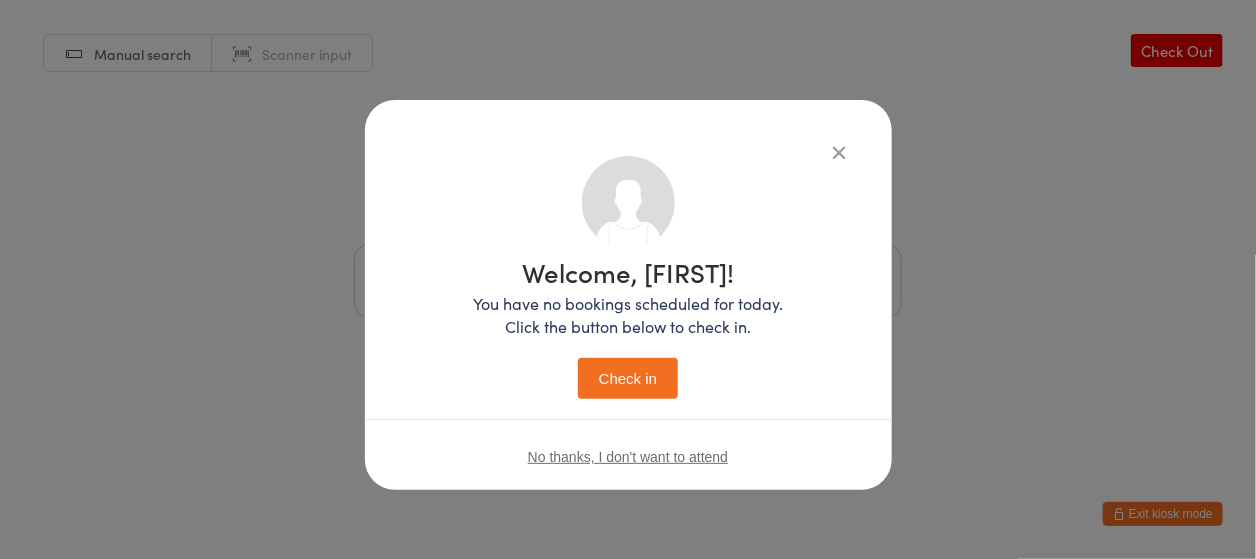 click on "Check in" at bounding box center [628, 378] 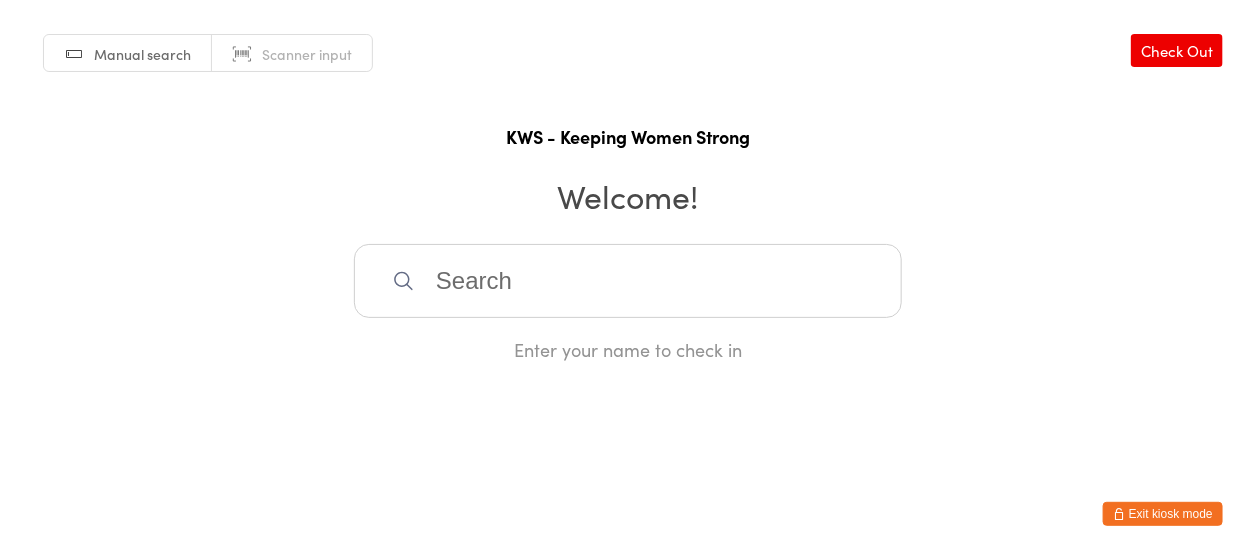 click at bounding box center [628, 281] 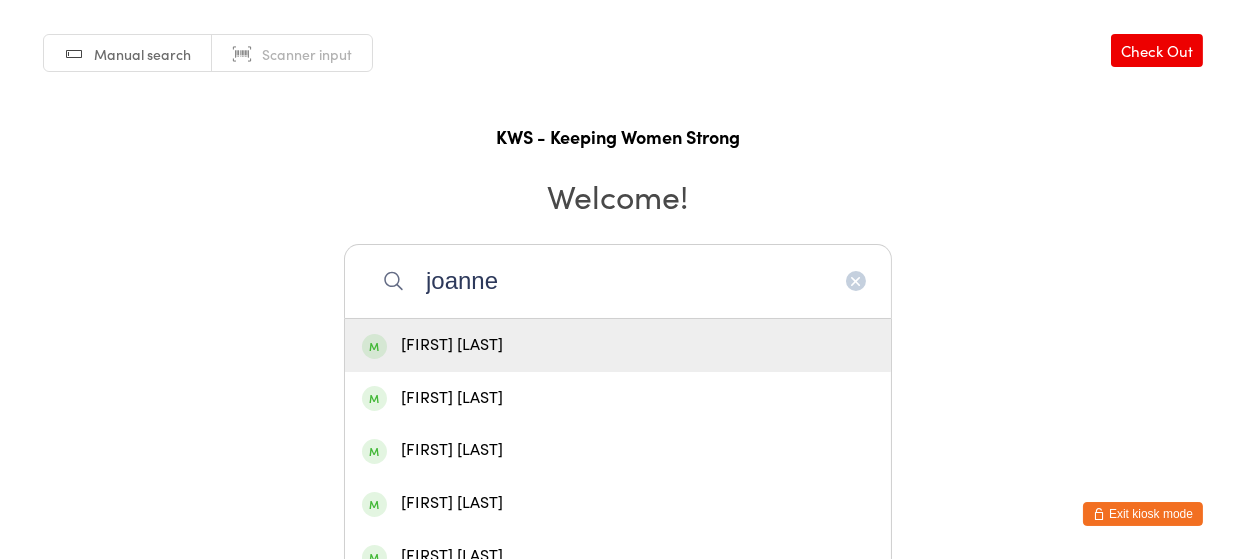 type on "joanne" 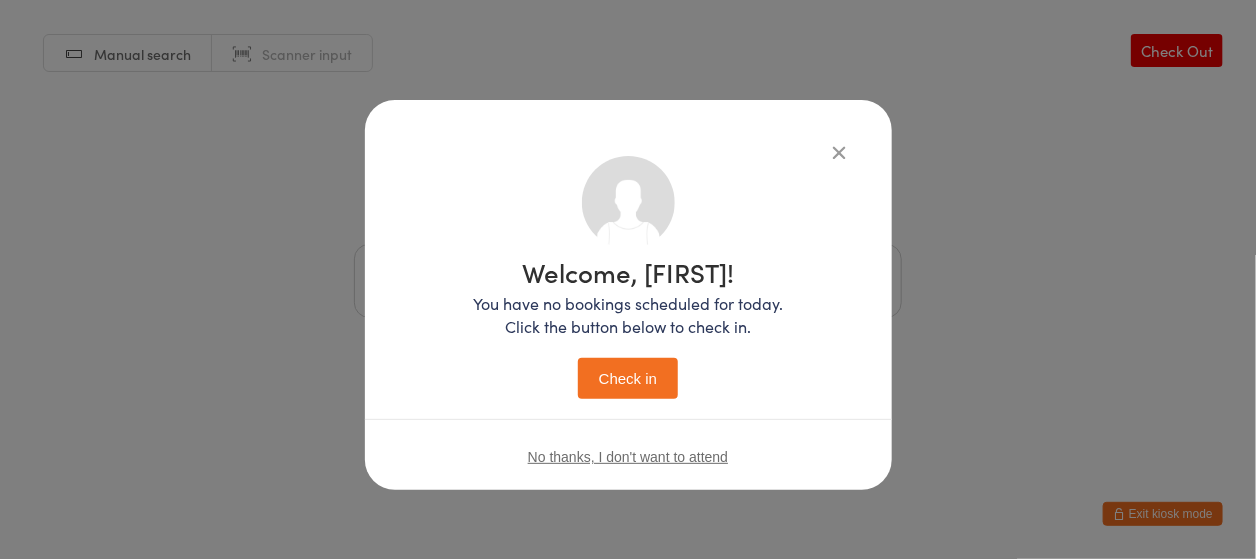 click on "Check in" at bounding box center [628, 378] 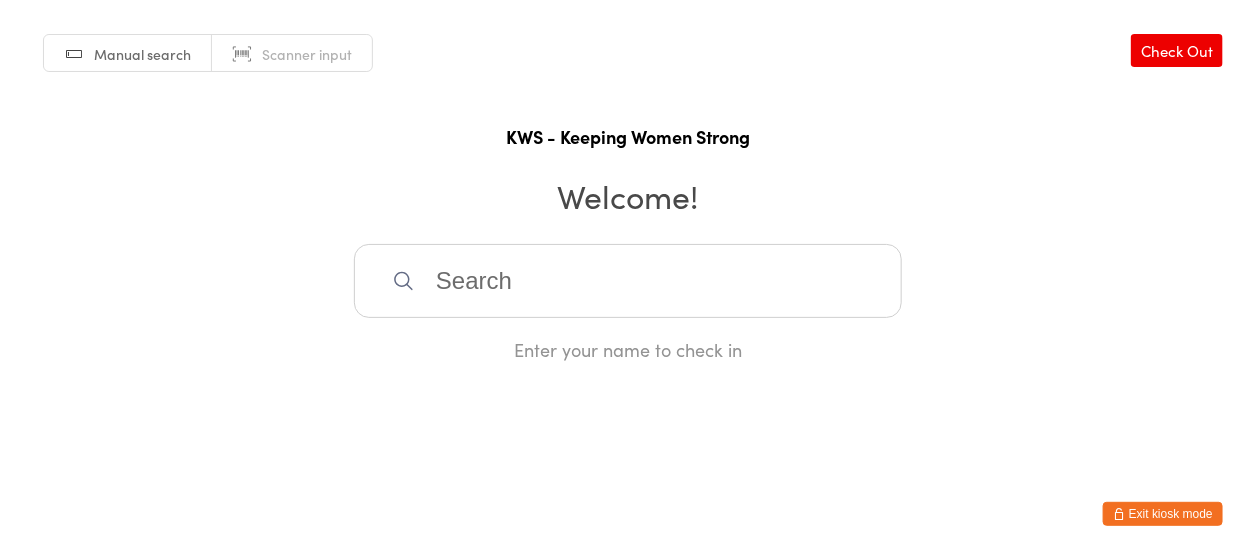 click 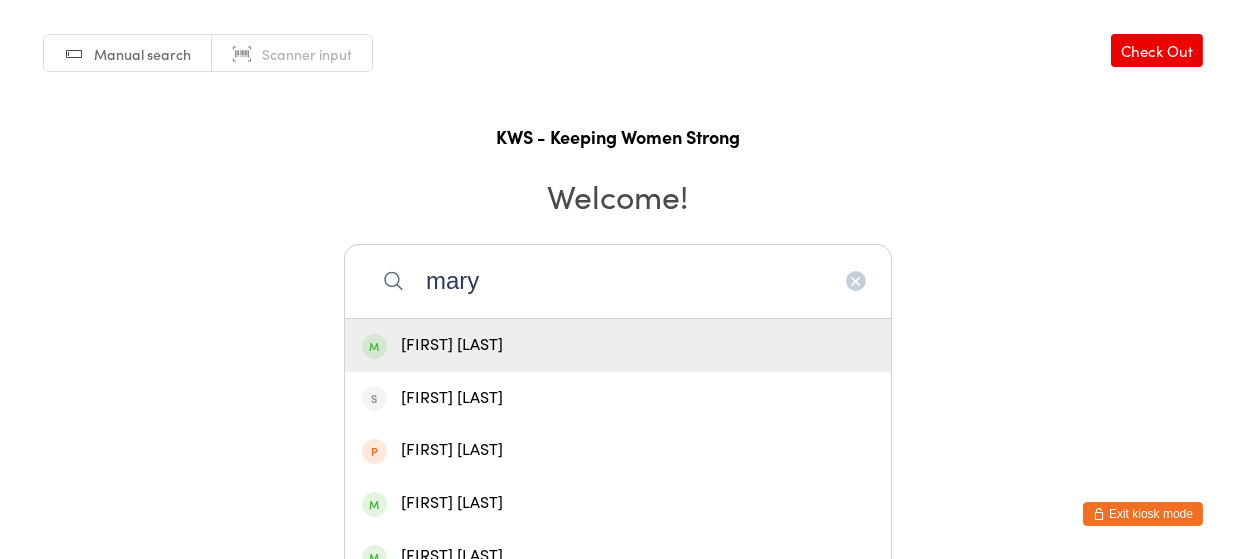 type on "mary" 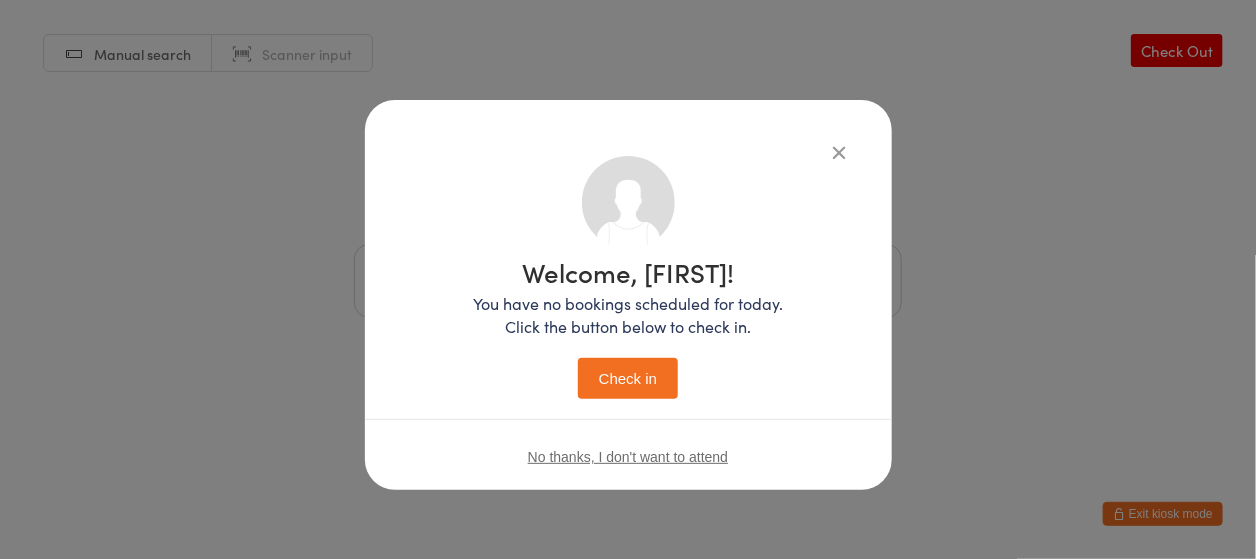 click on "Check in" at bounding box center [628, 378] 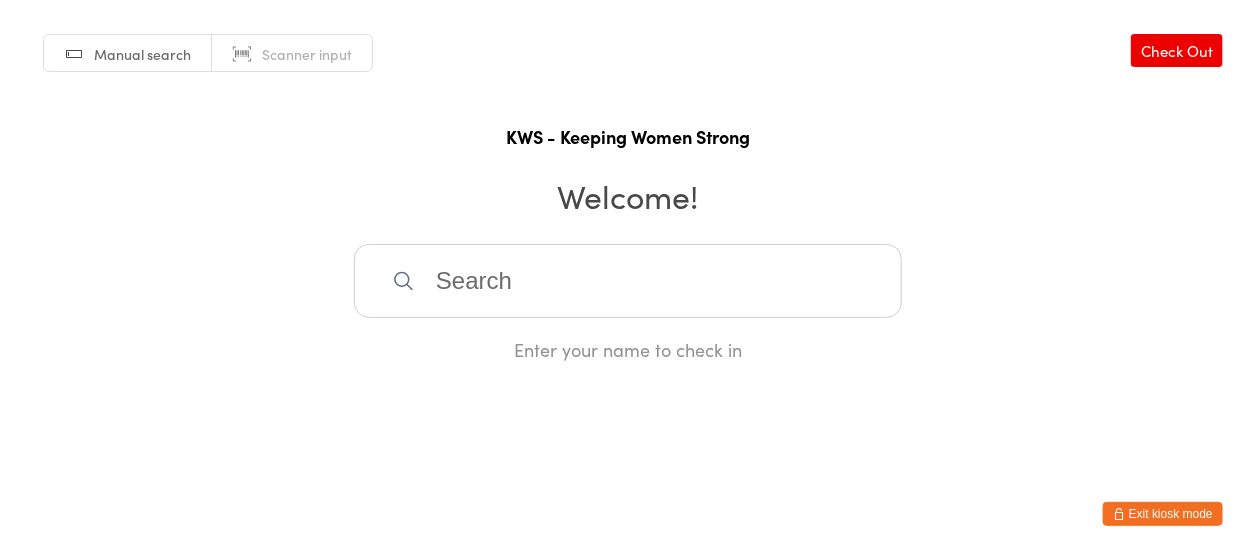 drag, startPoint x: 548, startPoint y: 283, endPoint x: 597, endPoint y: 214, distance: 84.6286 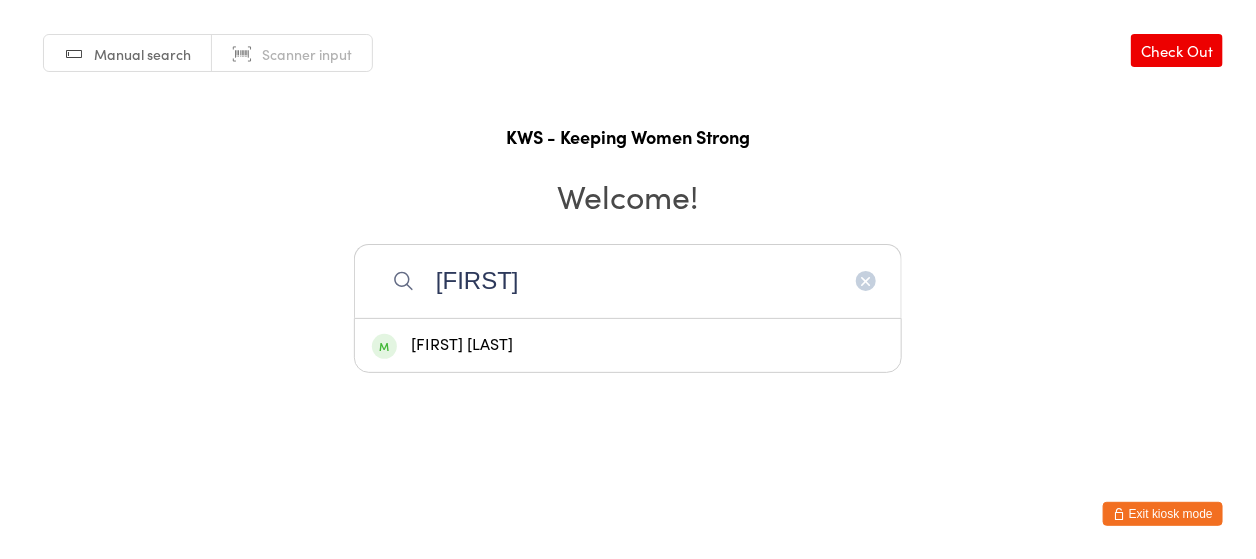 type on "peita" 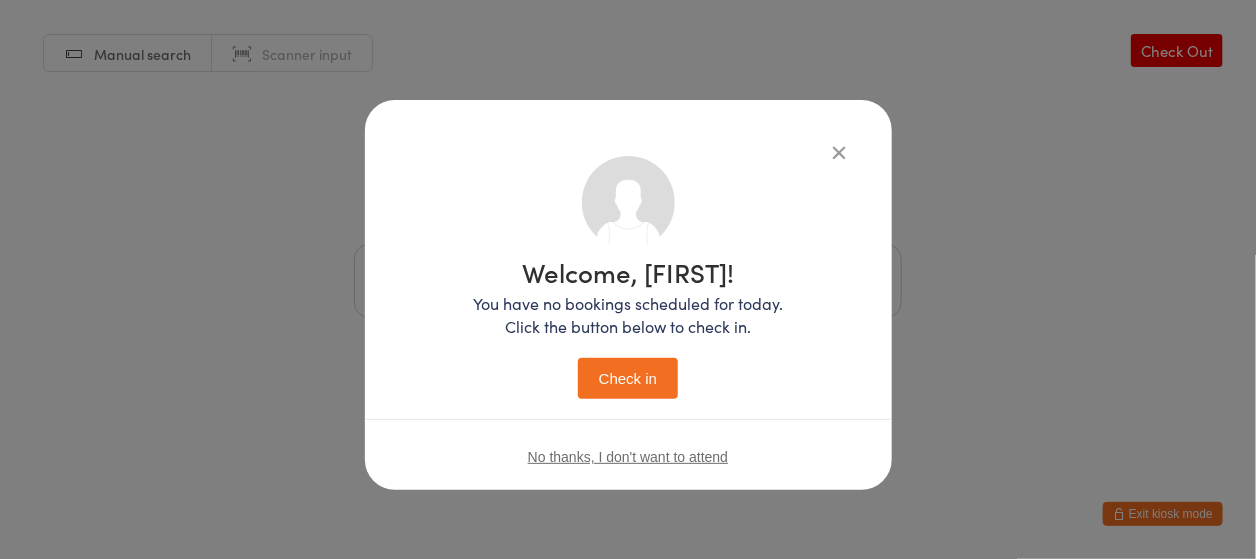 drag, startPoint x: 629, startPoint y: 385, endPoint x: 730, endPoint y: 351, distance: 106.56923 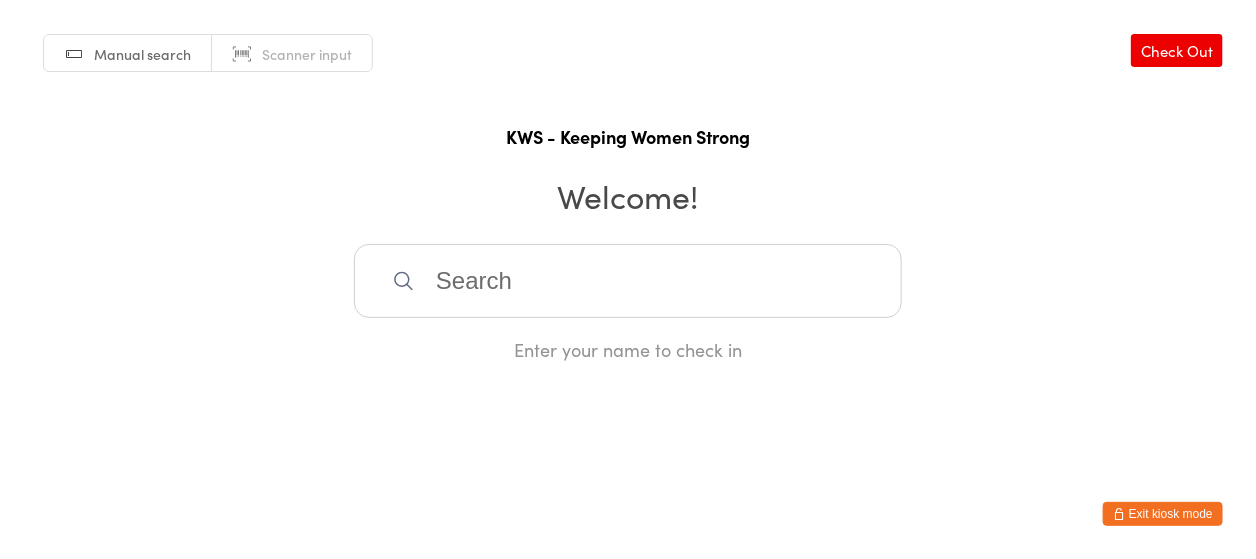 click at bounding box center [628, 281] 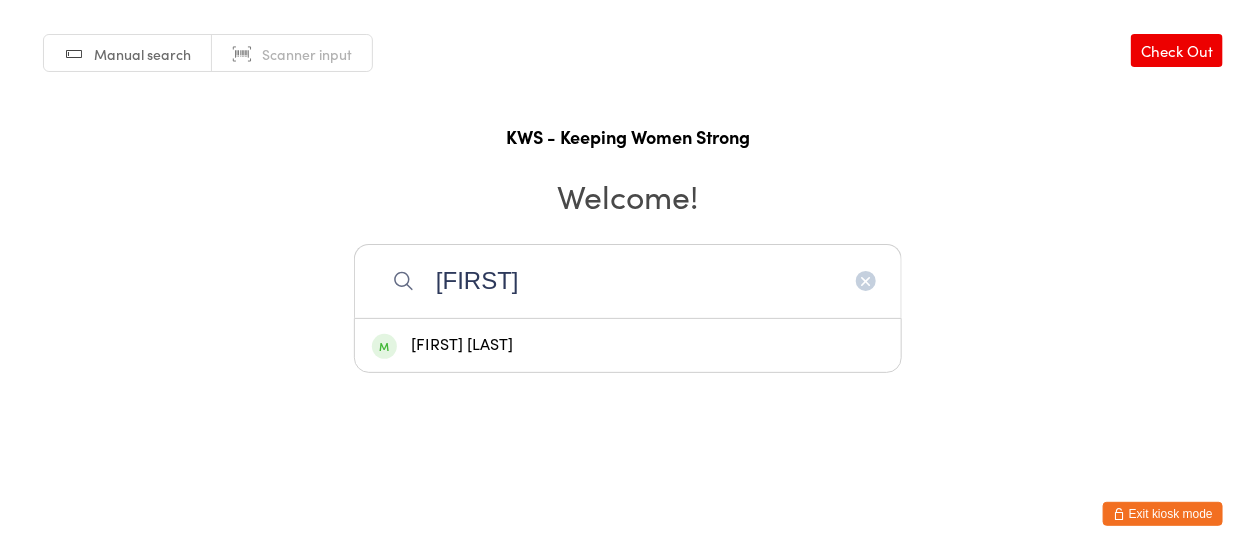 type on "yen" 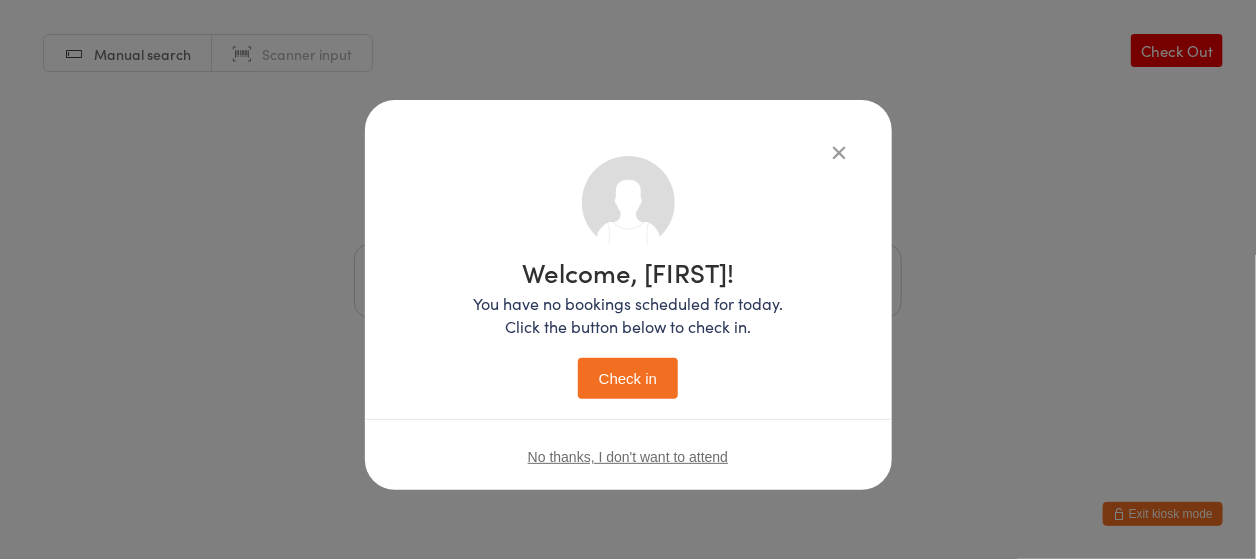 click on "Check in" at bounding box center (628, 378) 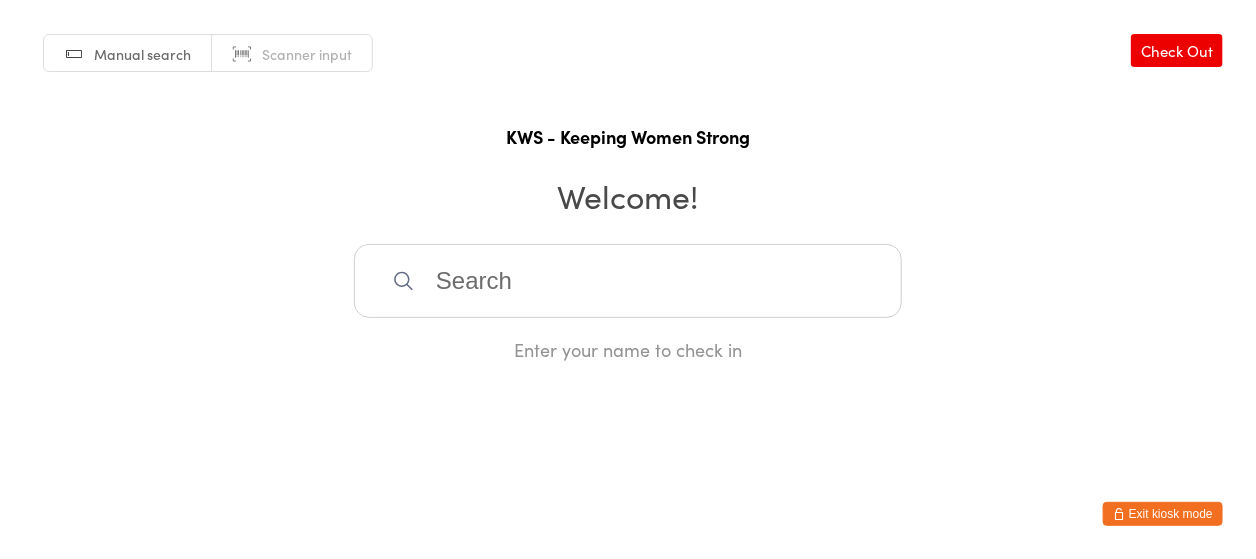 click at bounding box center (628, 281) 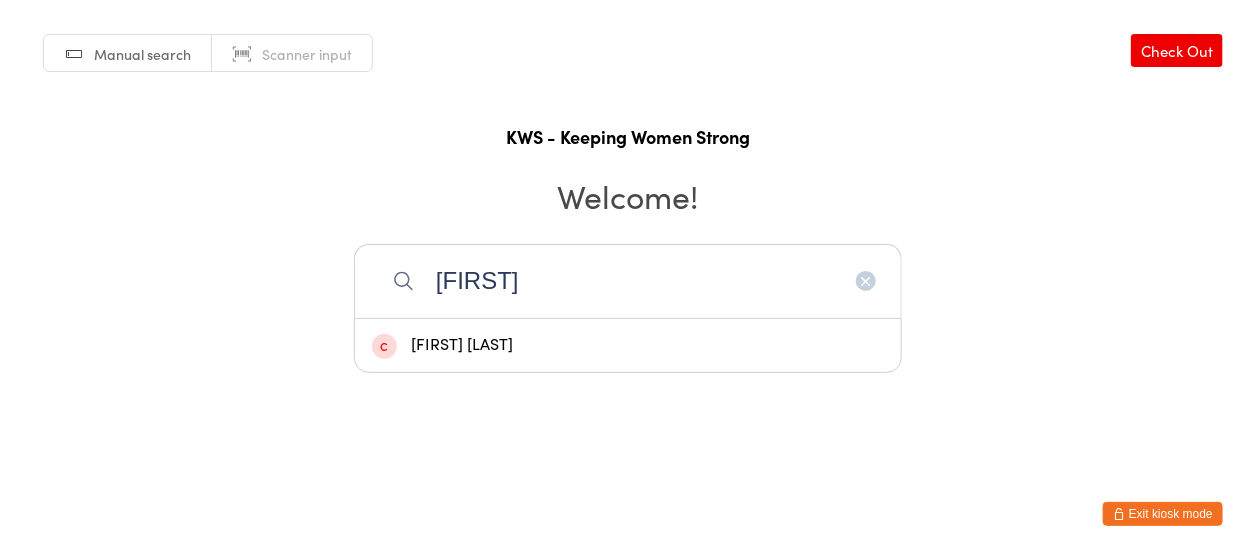 type on "jean" 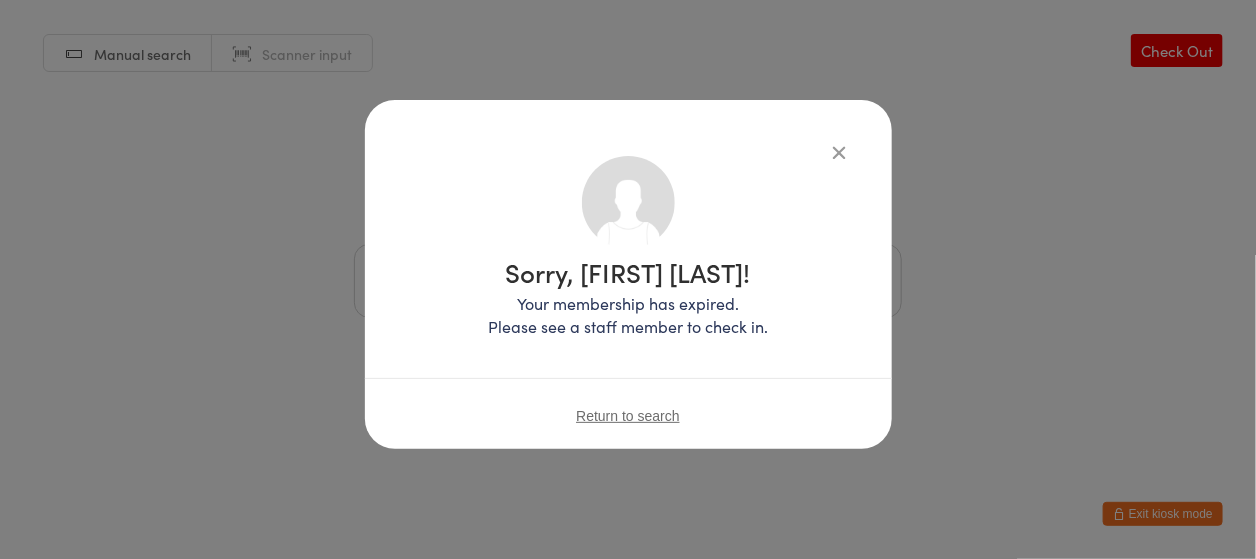 drag, startPoint x: 425, startPoint y: 320, endPoint x: 317, endPoint y: 269, distance: 119.43617 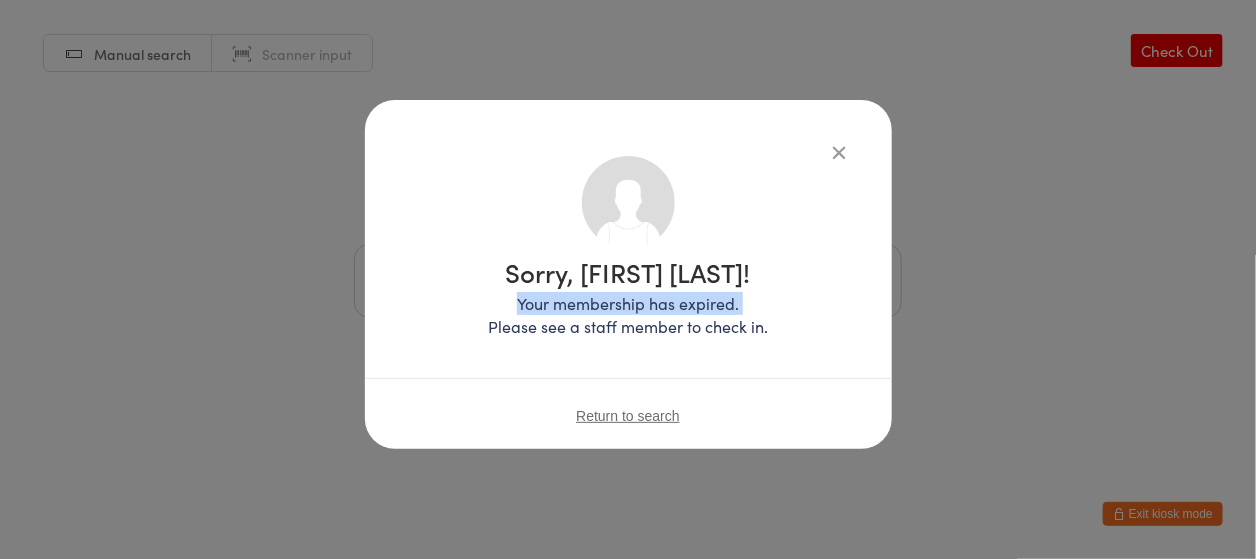 click on "Sorry, Jeanette Casey! Your membership has expired. Please see a staff member to check in." at bounding box center (628, 257) 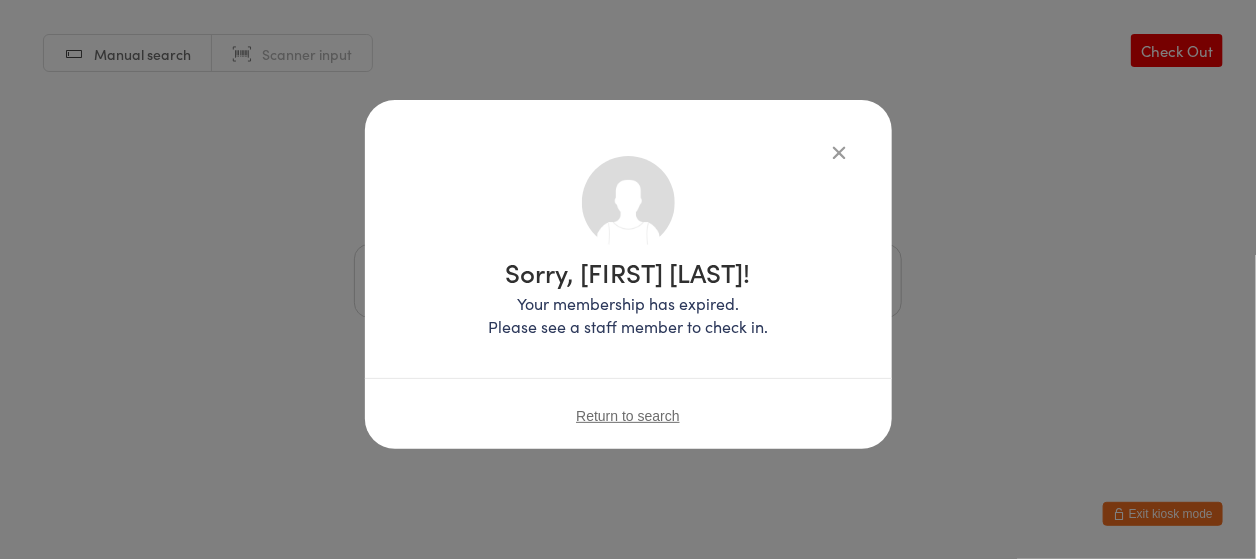 click on "Sorry, Jeanette Casey! Your membership has expired. Please see a staff member to check in." at bounding box center (628, 257) 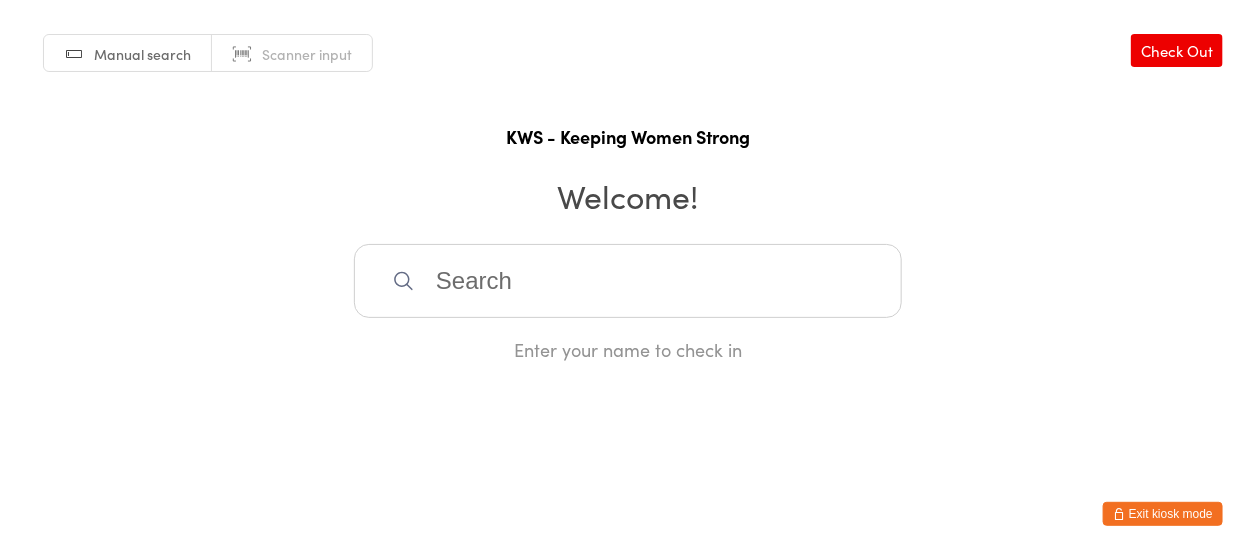 click at bounding box center (628, 281) 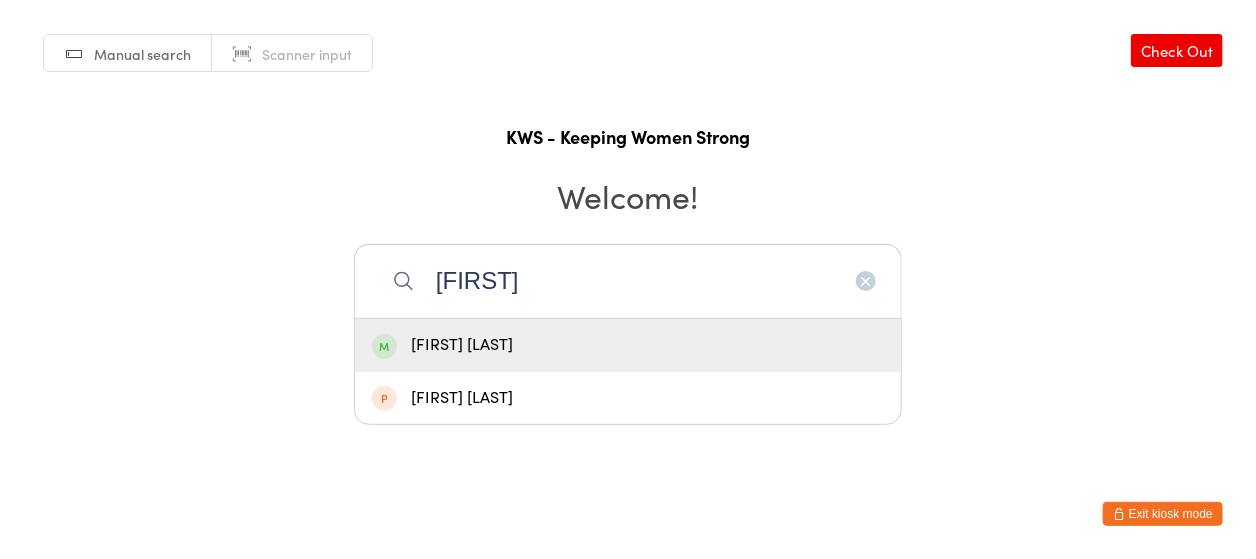 type on "sonia" 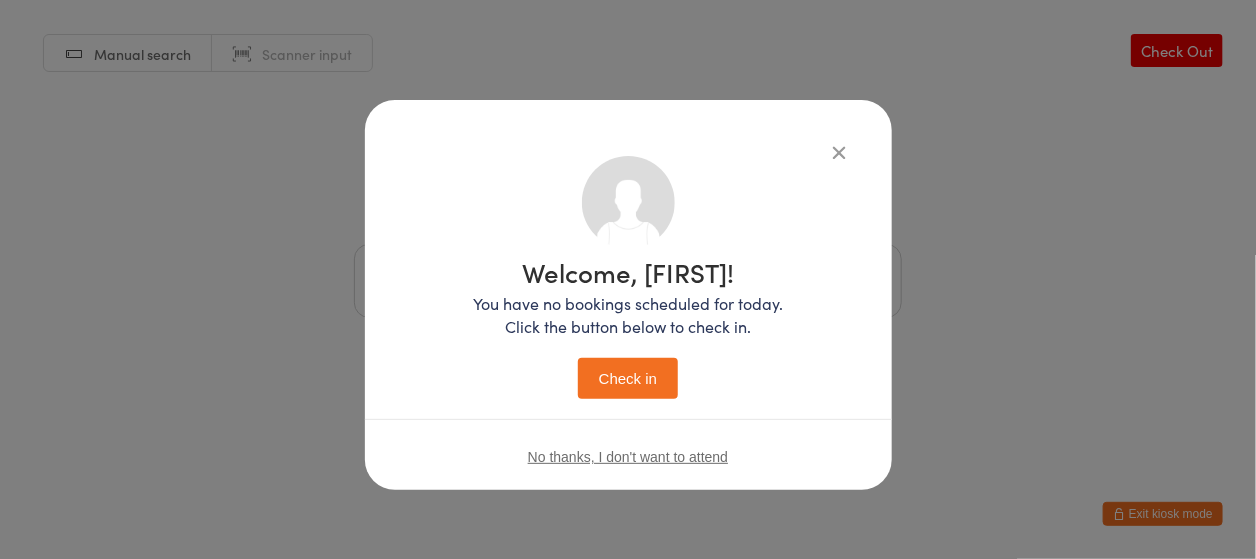 click on "Check in" at bounding box center (628, 378) 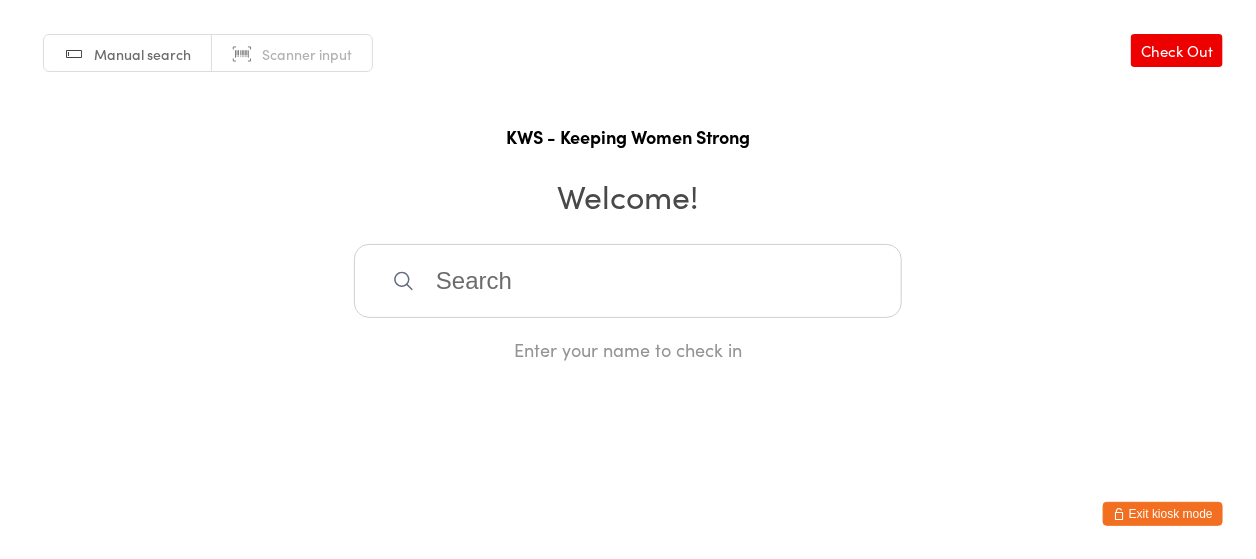 click at bounding box center [628, 281] 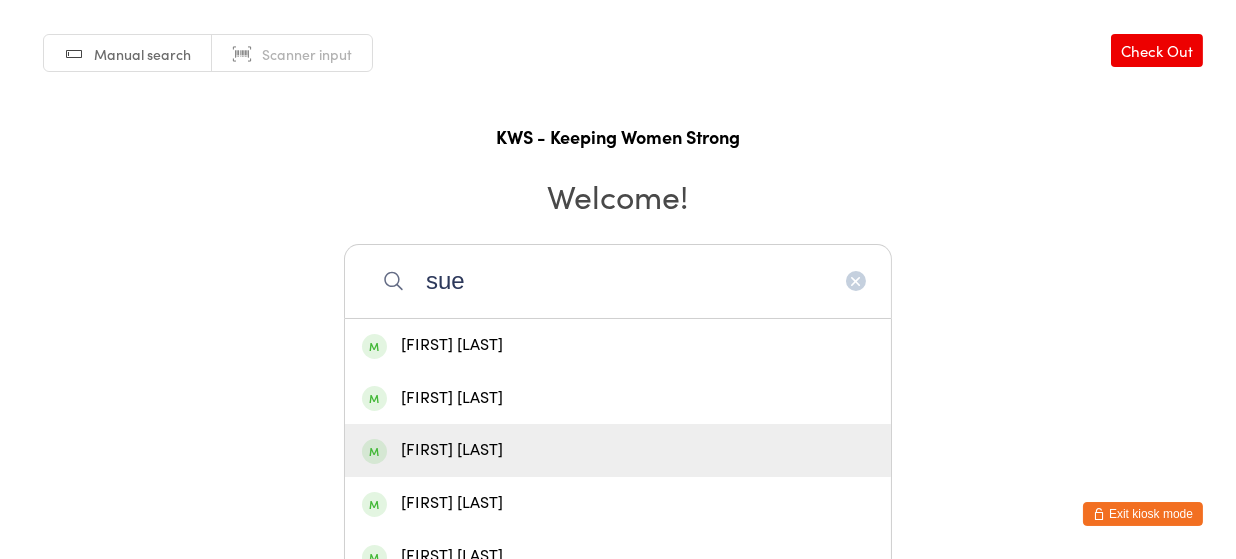 type on "sue" 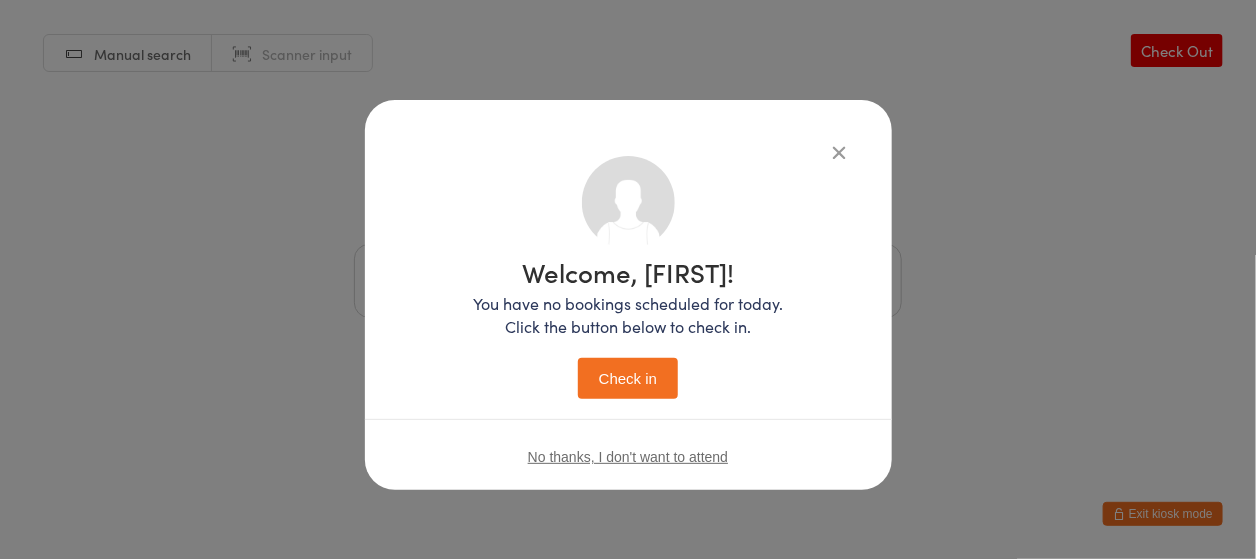 click on "Check in" at bounding box center (628, 378) 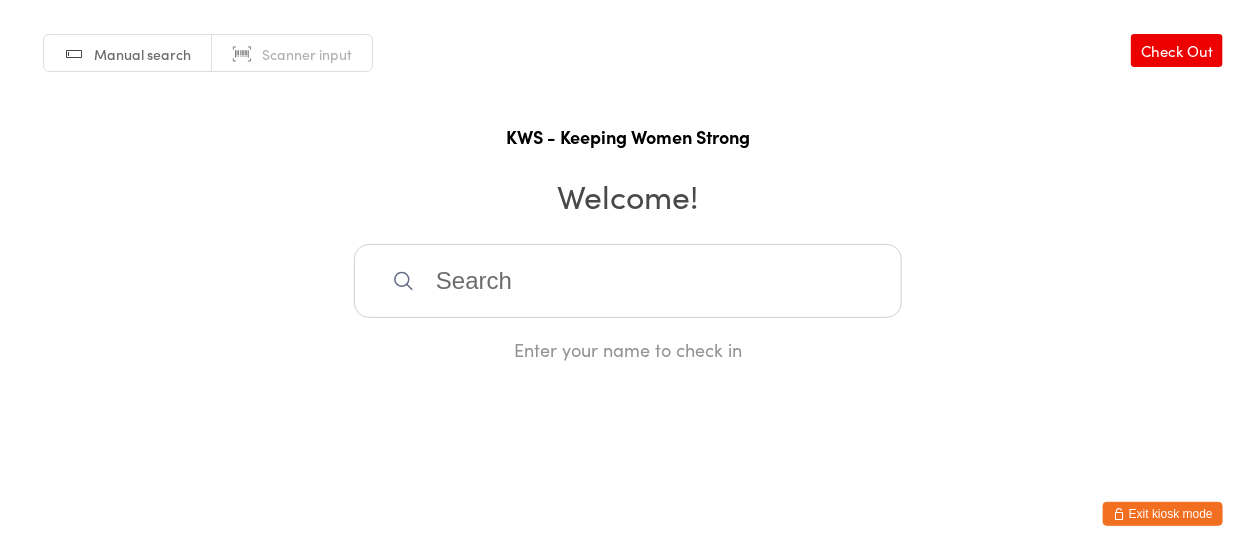 click at bounding box center [628, 281] 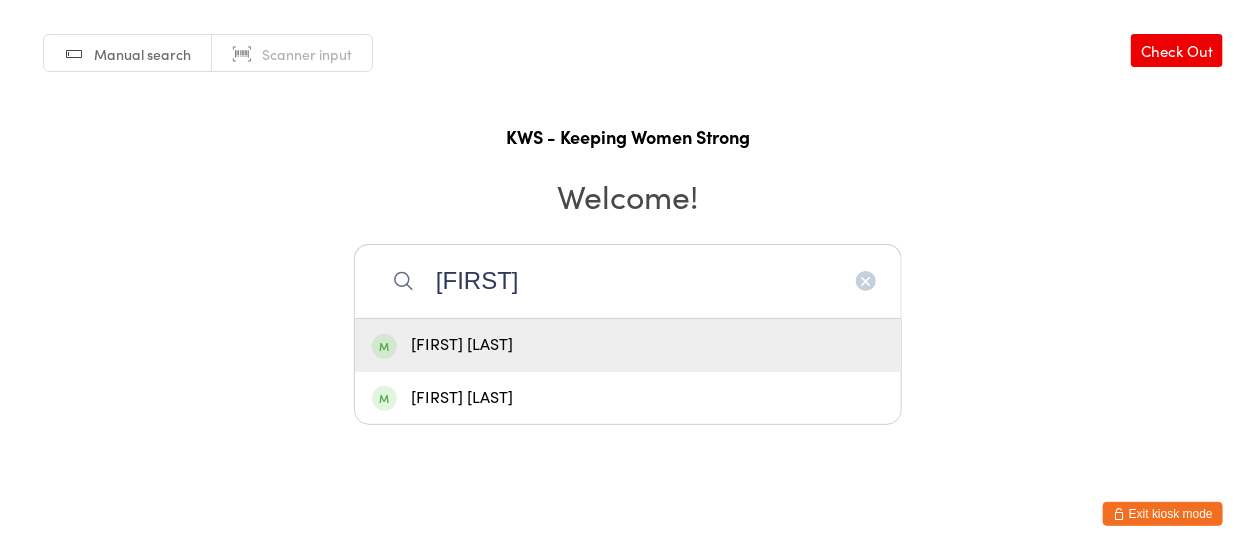 type on "Mamta" 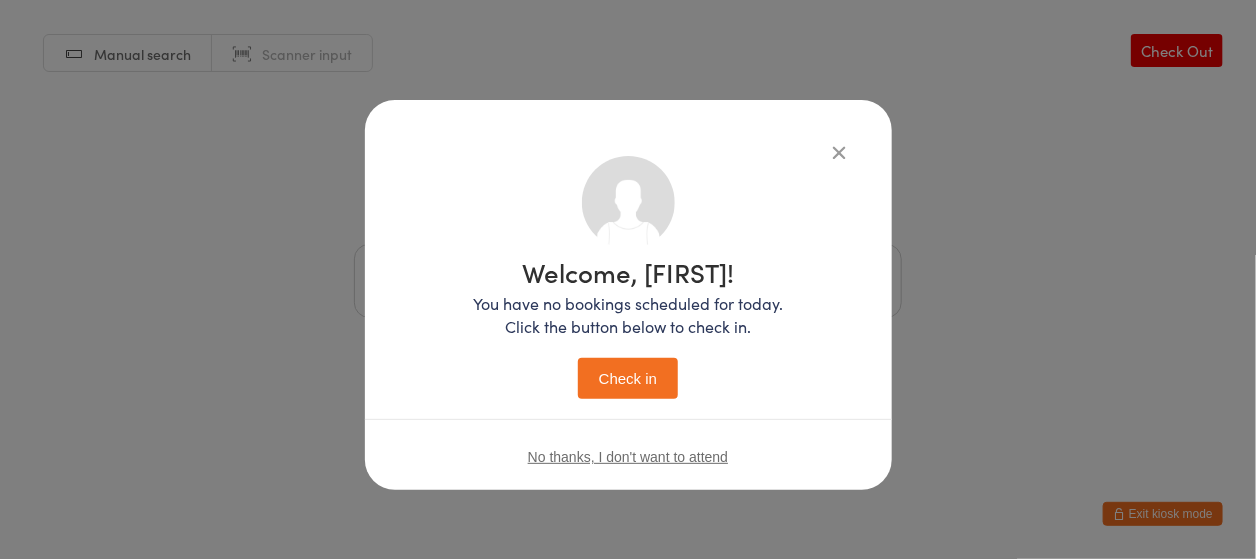 click on "Check in" at bounding box center (628, 378) 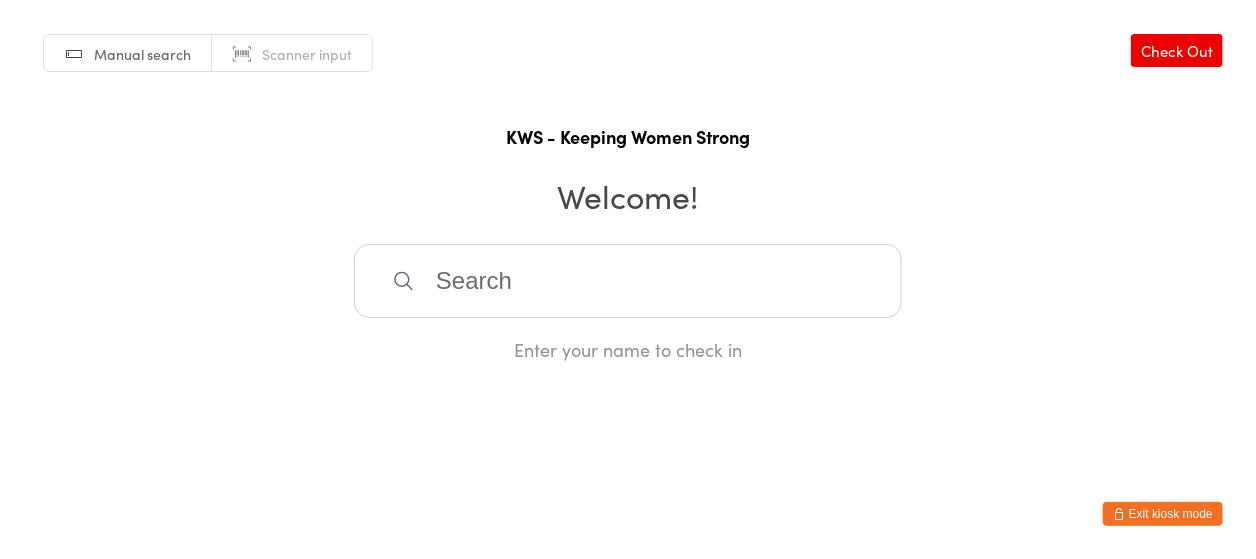click at bounding box center [628, 281] 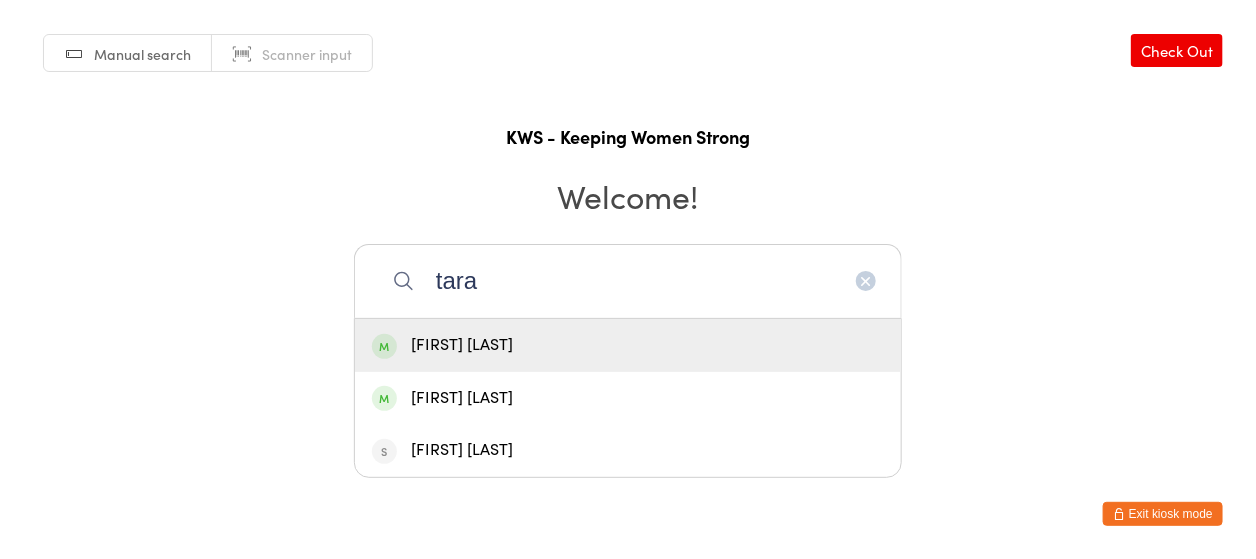 type on "tara" 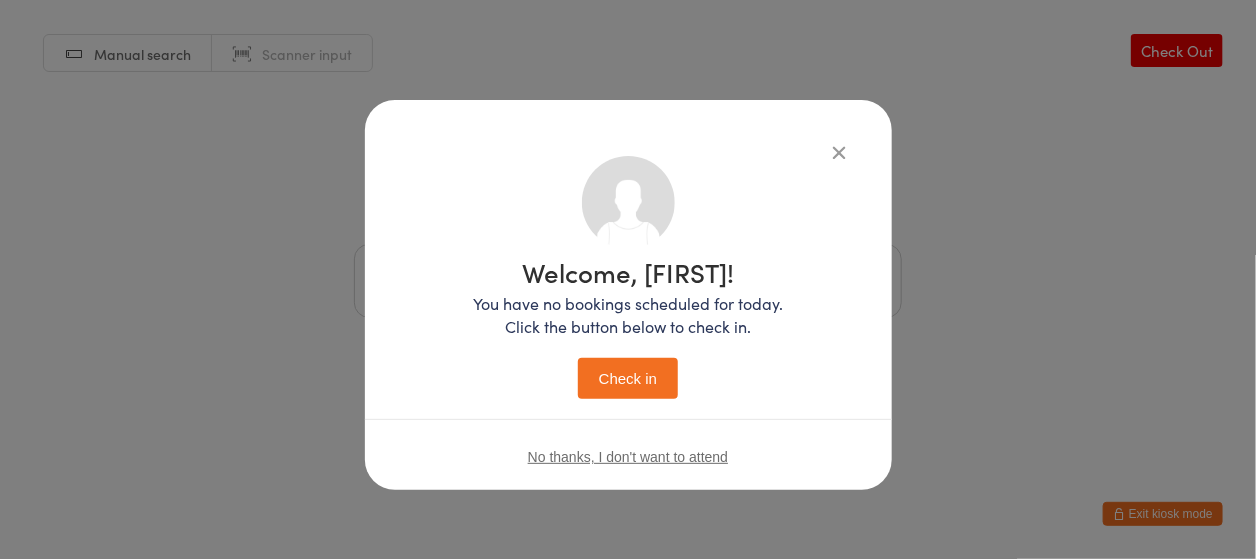 click on "Check in" at bounding box center (628, 378) 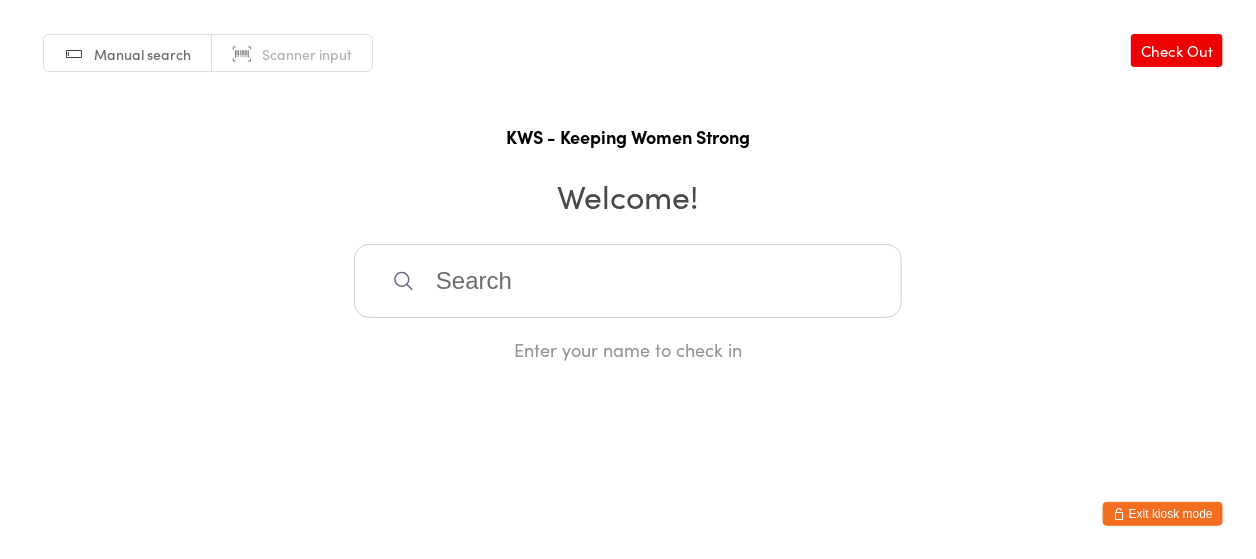 click at bounding box center [628, 281] 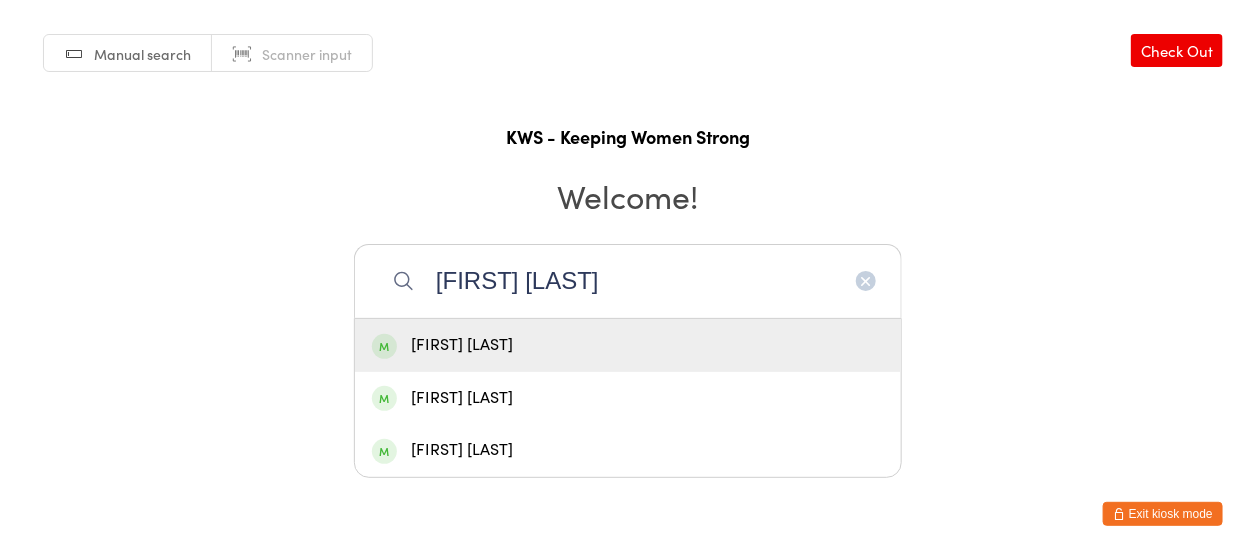type on "Tanja Tomac" 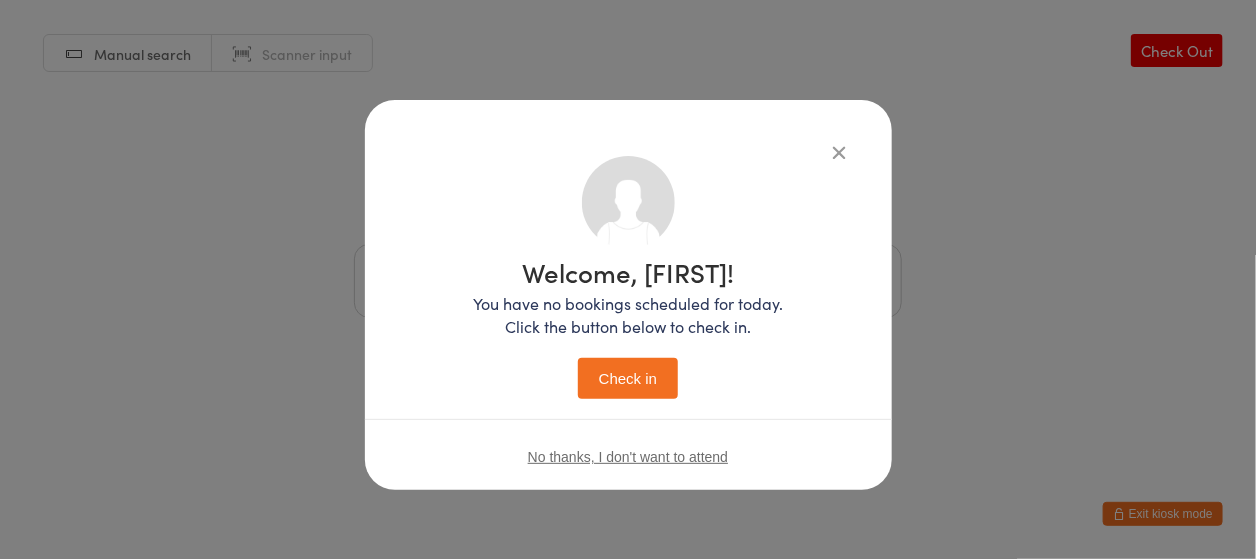 click on "Check in" at bounding box center [628, 378] 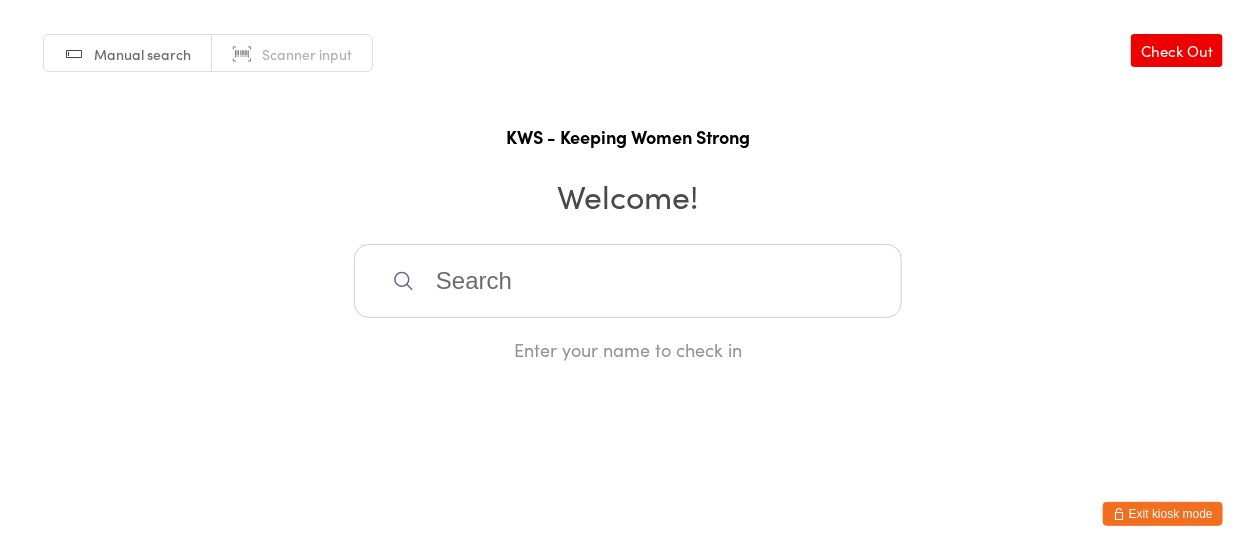 drag, startPoint x: 490, startPoint y: 269, endPoint x: 499, endPoint y: 221, distance: 48.83646 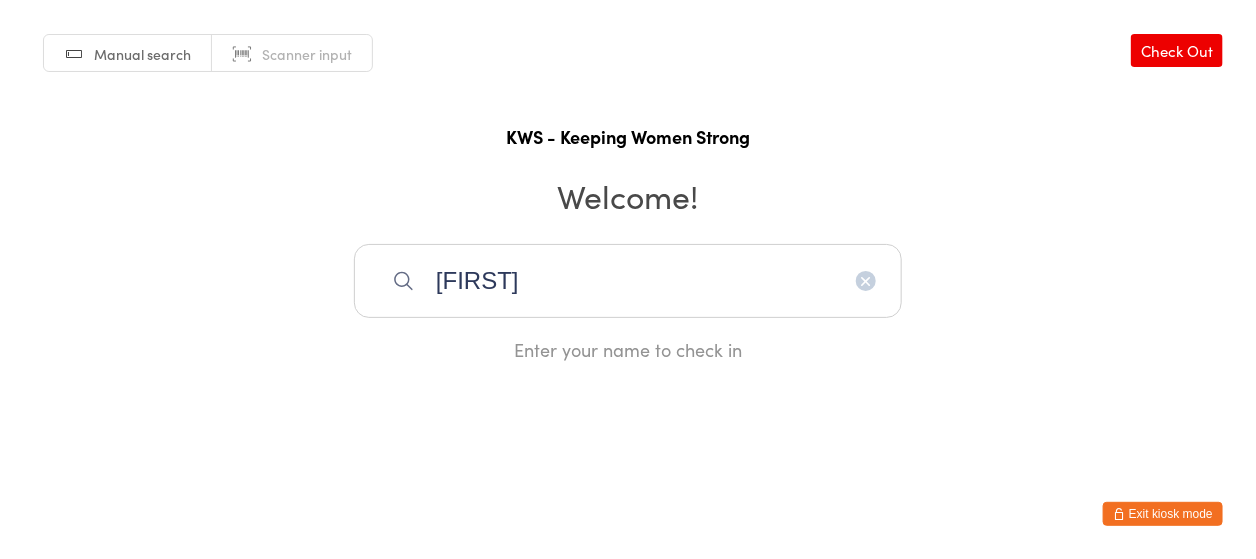 type on "naina" 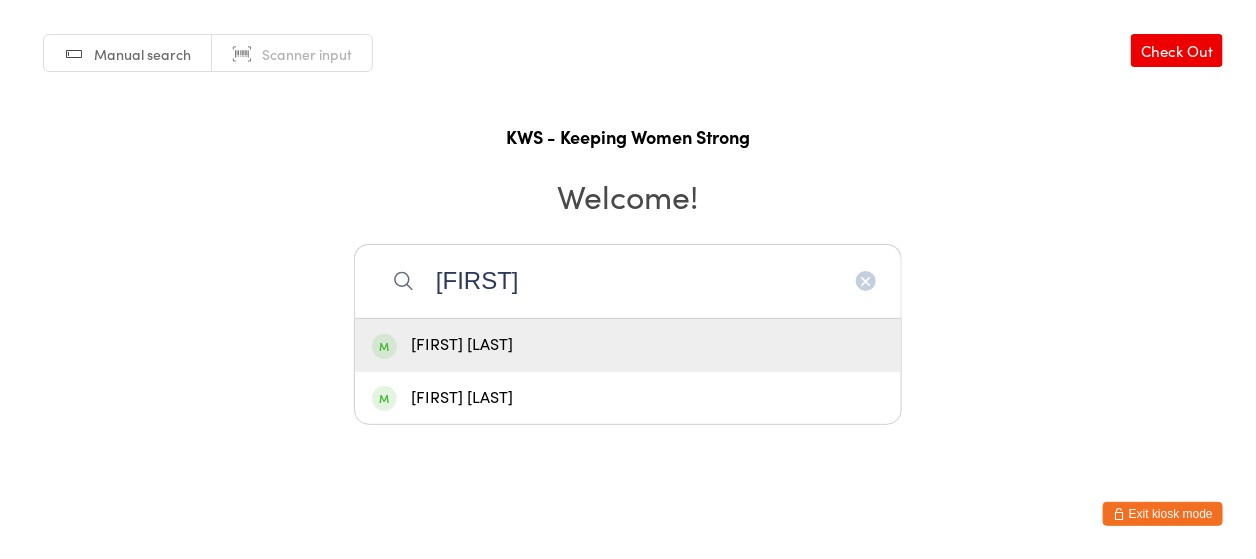 click on "Naina Kaitharath" at bounding box center (628, 345) 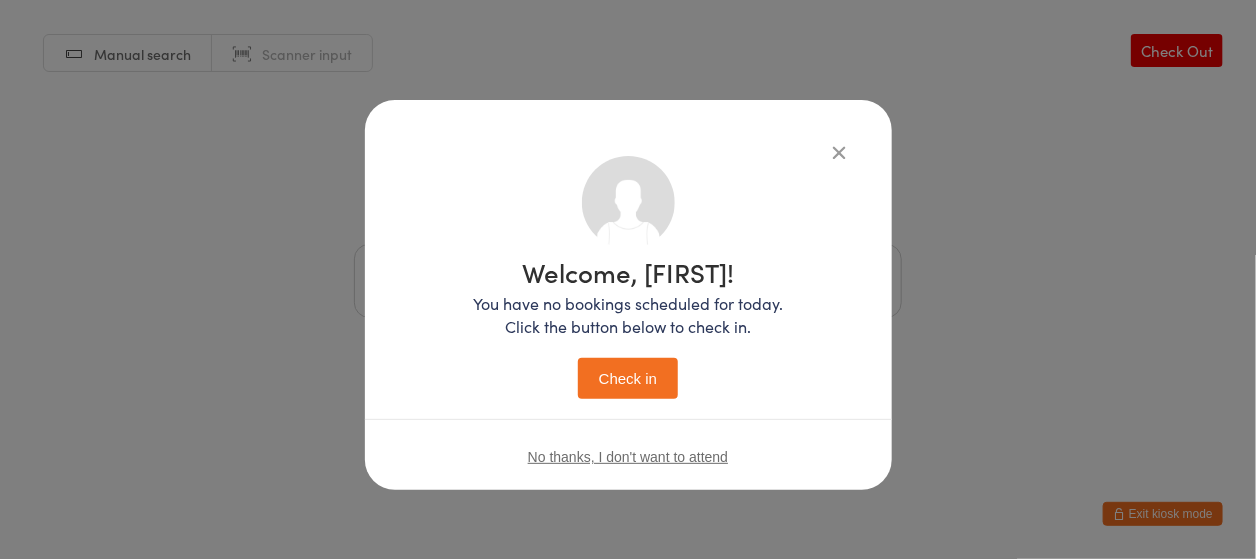 click on "Check in" at bounding box center (628, 378) 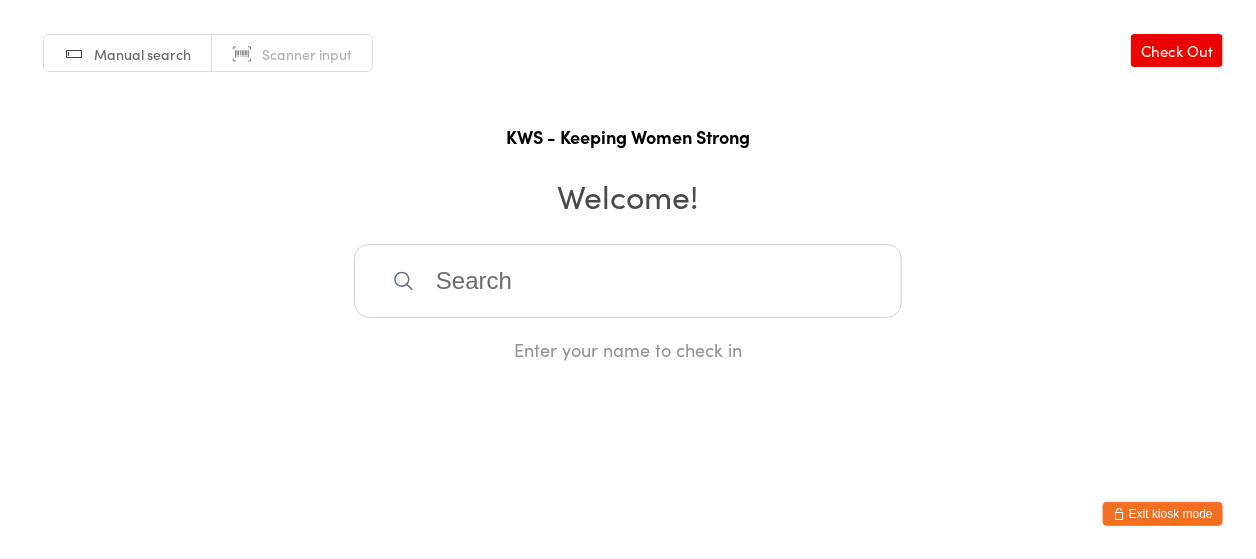 drag, startPoint x: 469, startPoint y: 276, endPoint x: 474, endPoint y: 267, distance: 10.29563 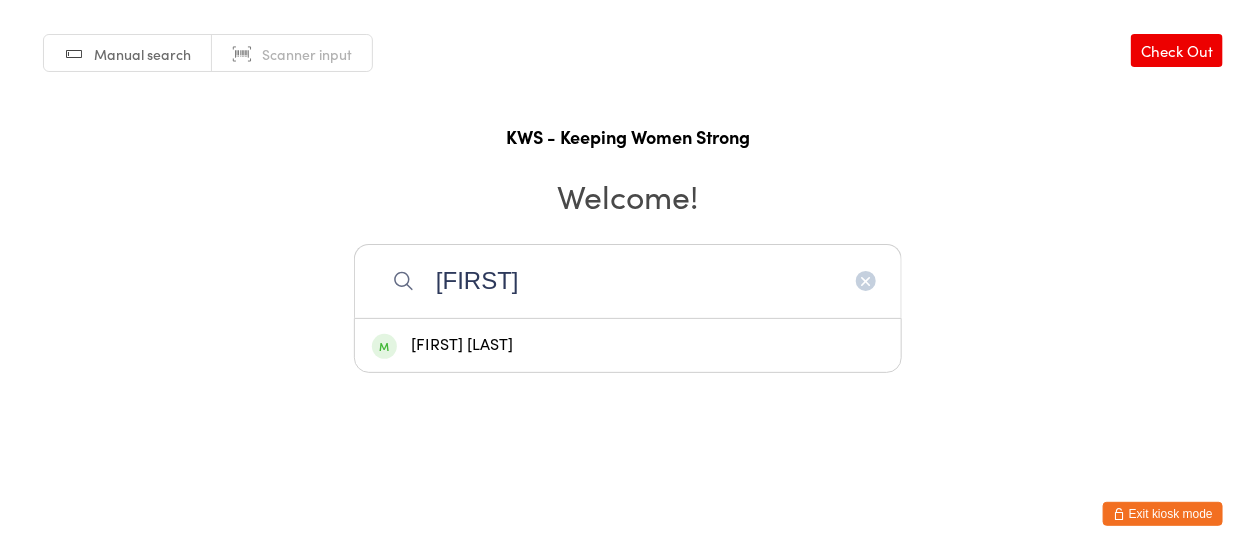 type on "Nia" 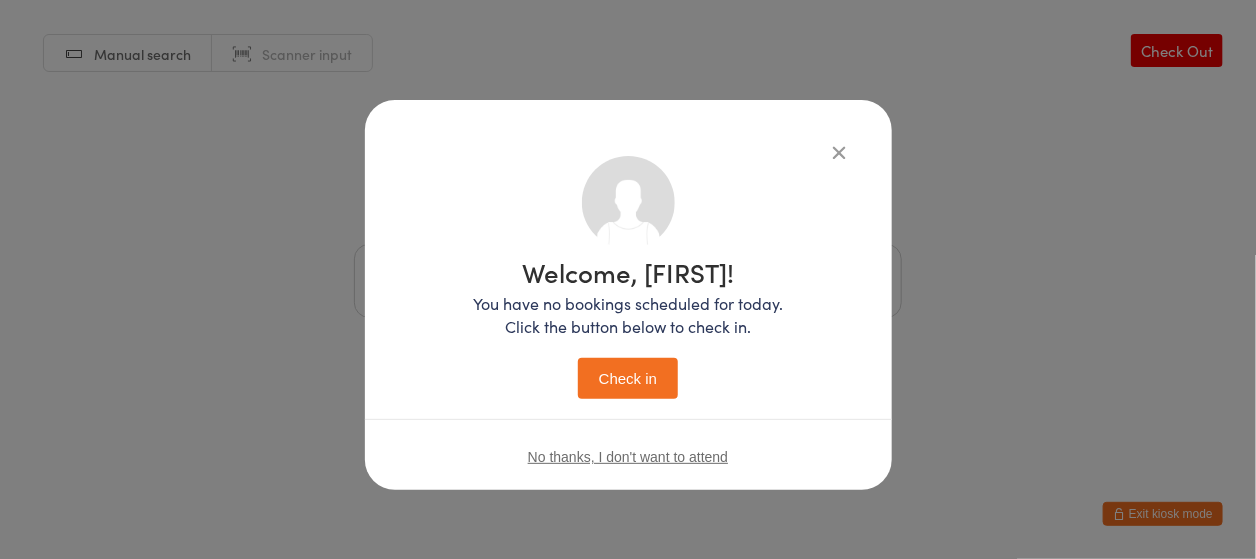 click on "Check in" at bounding box center (628, 378) 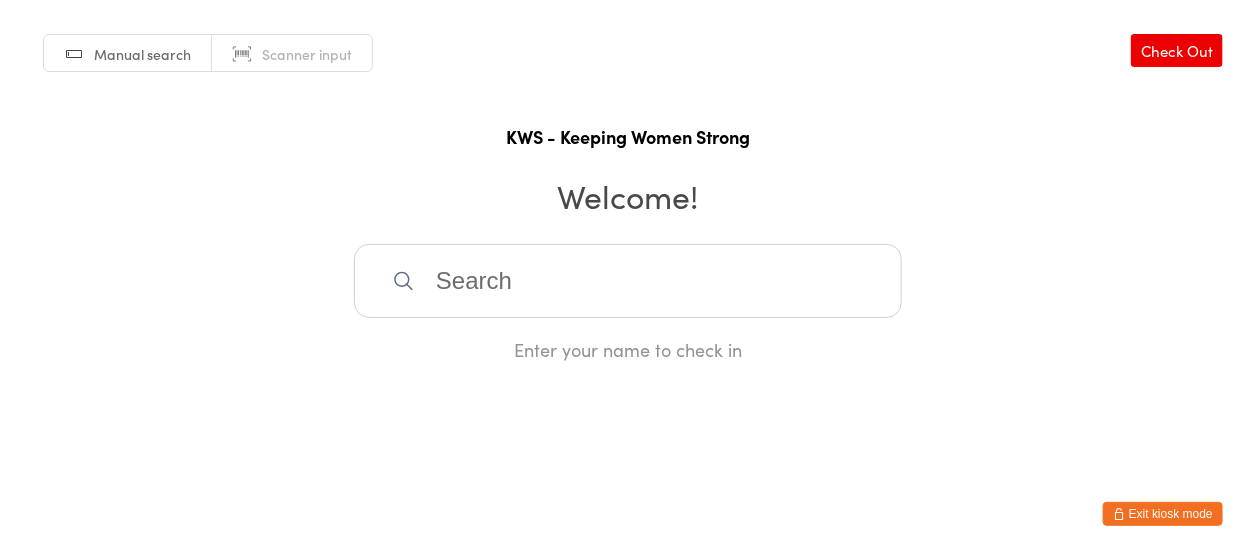 click at bounding box center [628, 281] 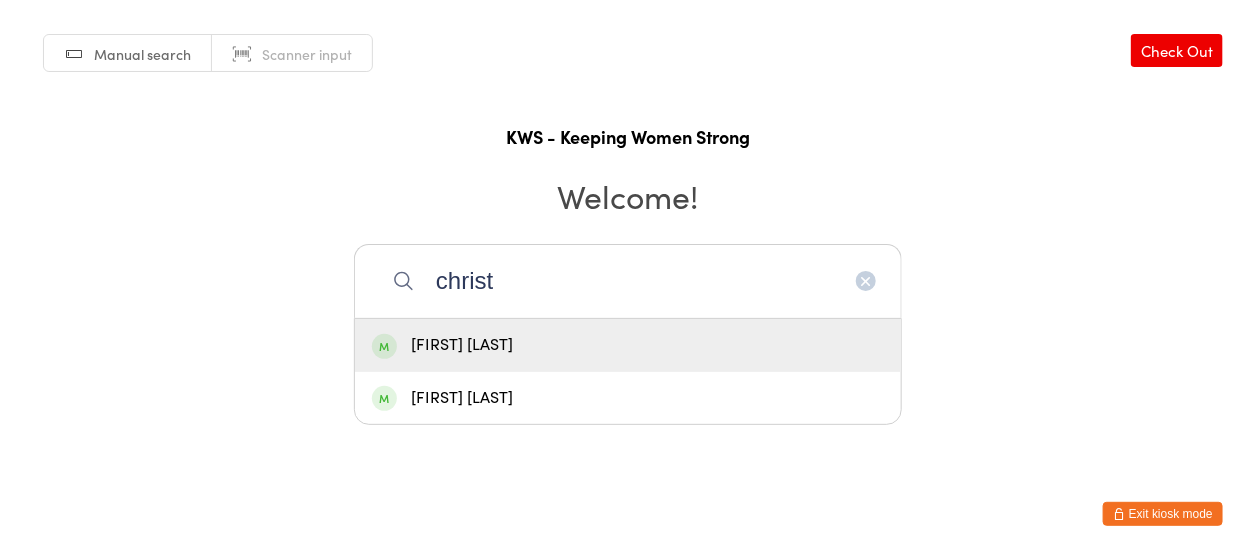 type on "christ" 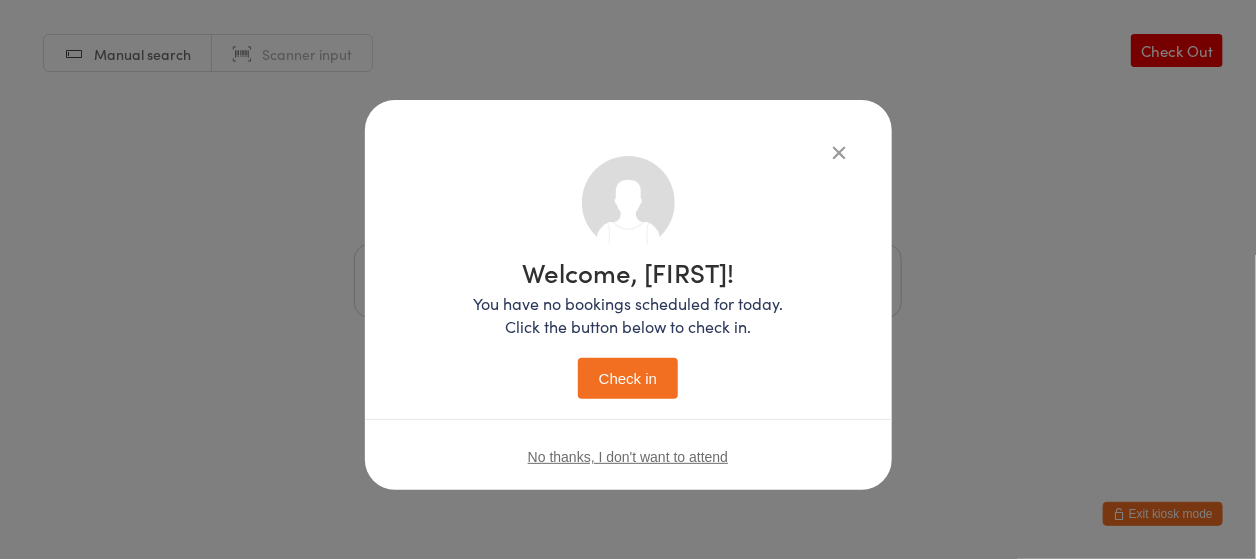 click on "Check in" at bounding box center (628, 378) 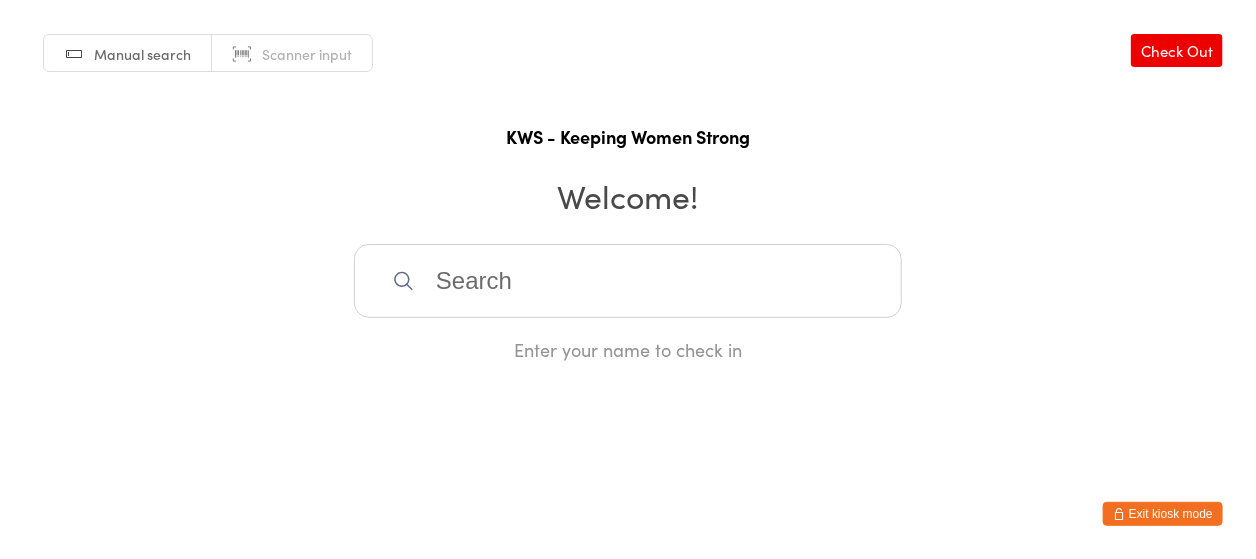 click on "You have now entered Kiosk Mode. Members will be able to check themselves in using the search field below. Click "Exit kiosk mode" below to exit Kiosk Mode at any time. Checked in successfully. Manual search Scanner input Check Out KWS - Keeping Women Strong Welcome! Enter your name to check in Exit kiosk mode" at bounding box center [628, 279] 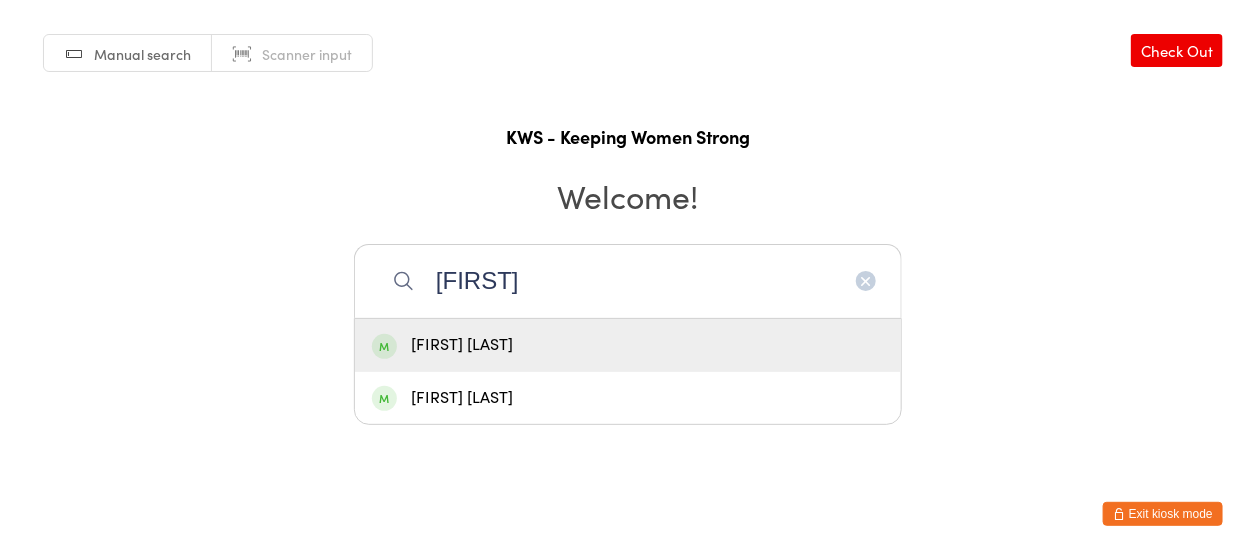 type on "bev" 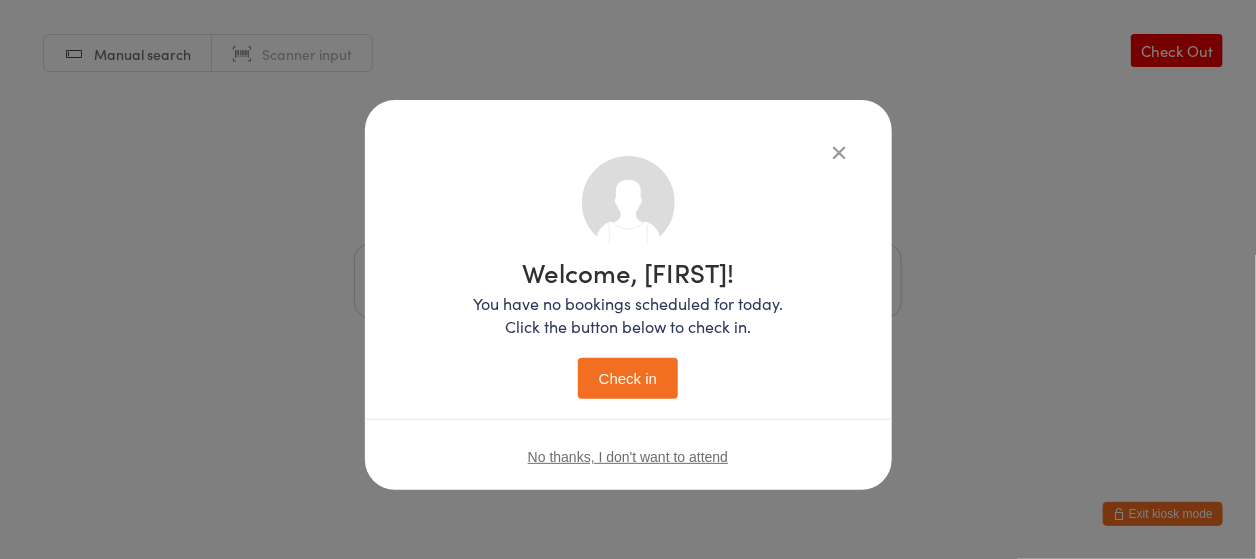 click on "Check in" at bounding box center (628, 378) 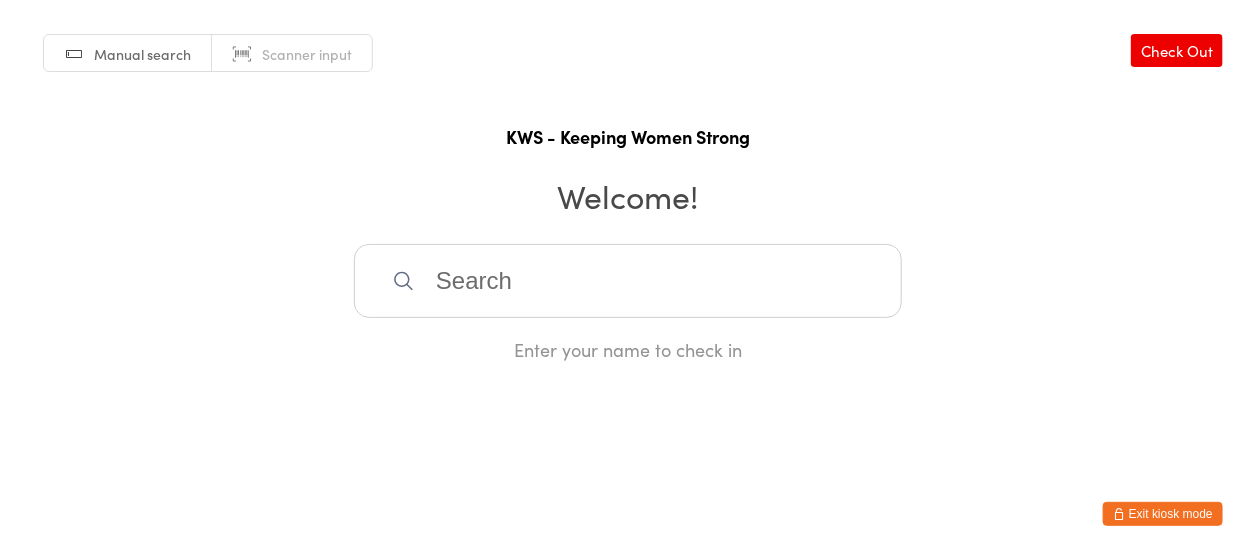click at bounding box center [628, 281] 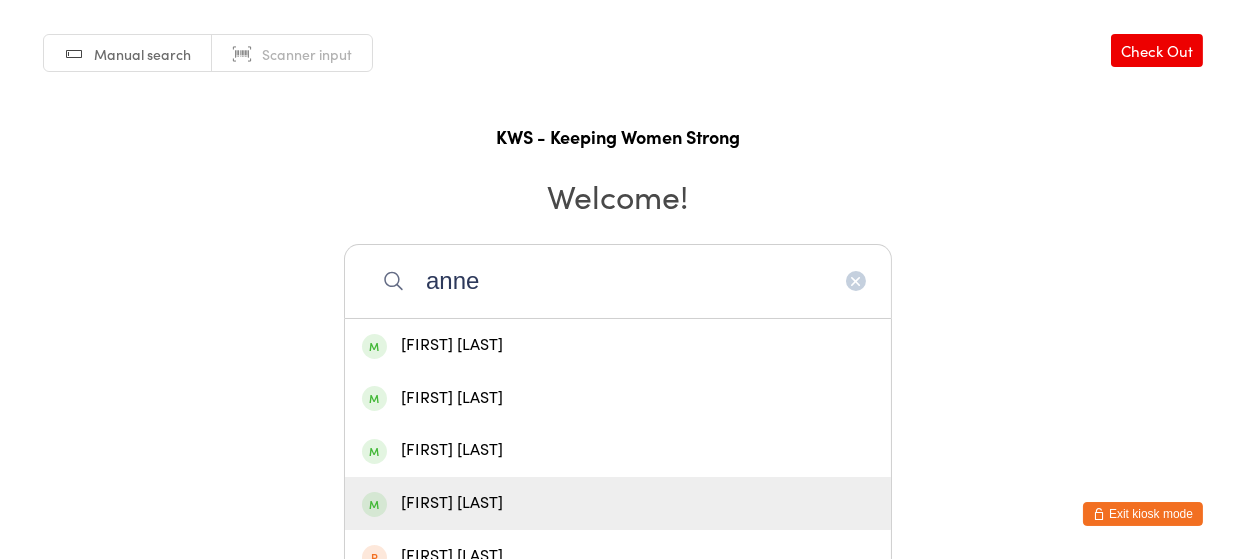 type on "anne" 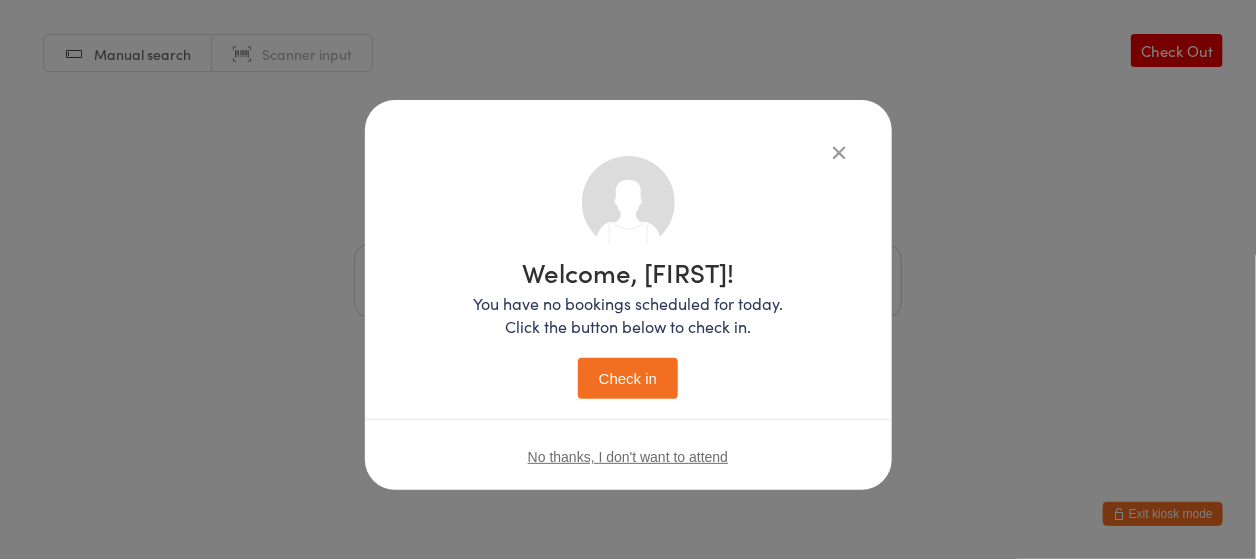 click on "Check in" at bounding box center (628, 378) 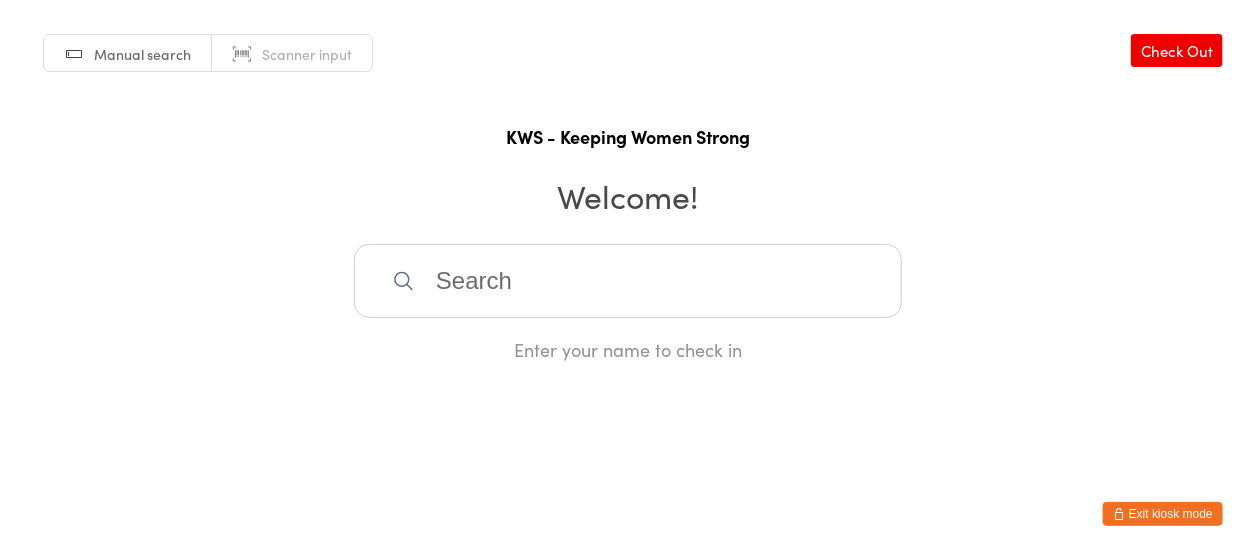 click at bounding box center [628, 281] 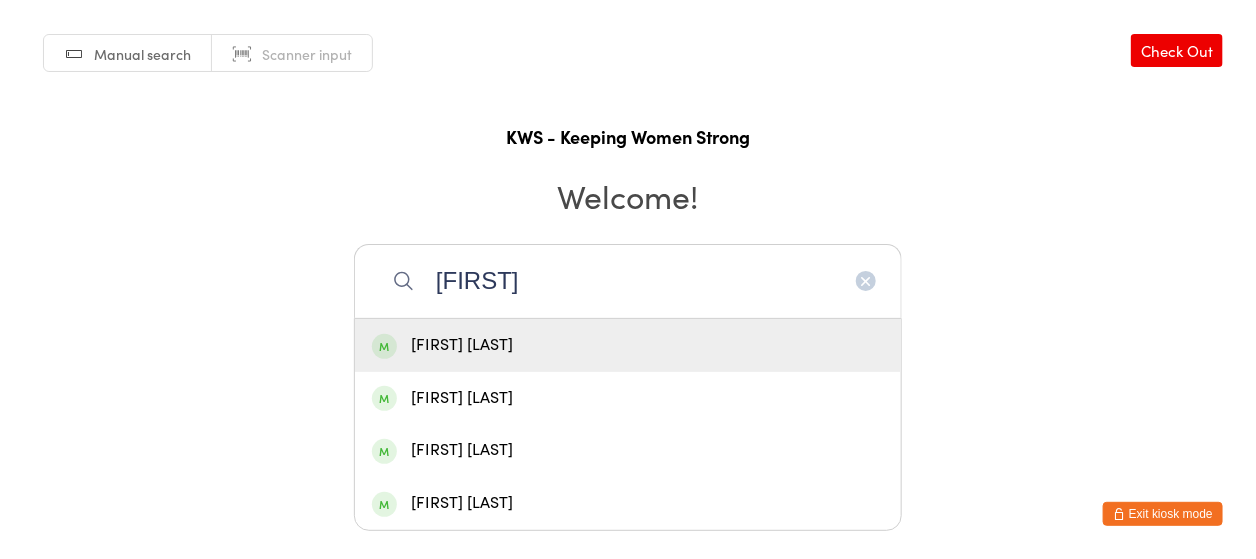 type on "beth" 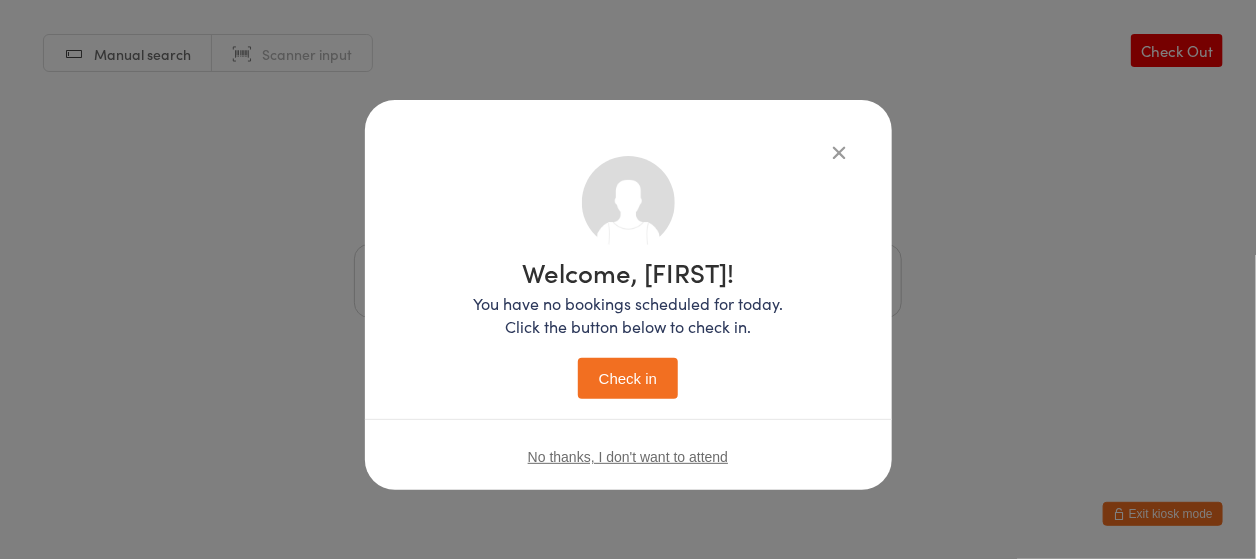 click on "Check in" at bounding box center [628, 378] 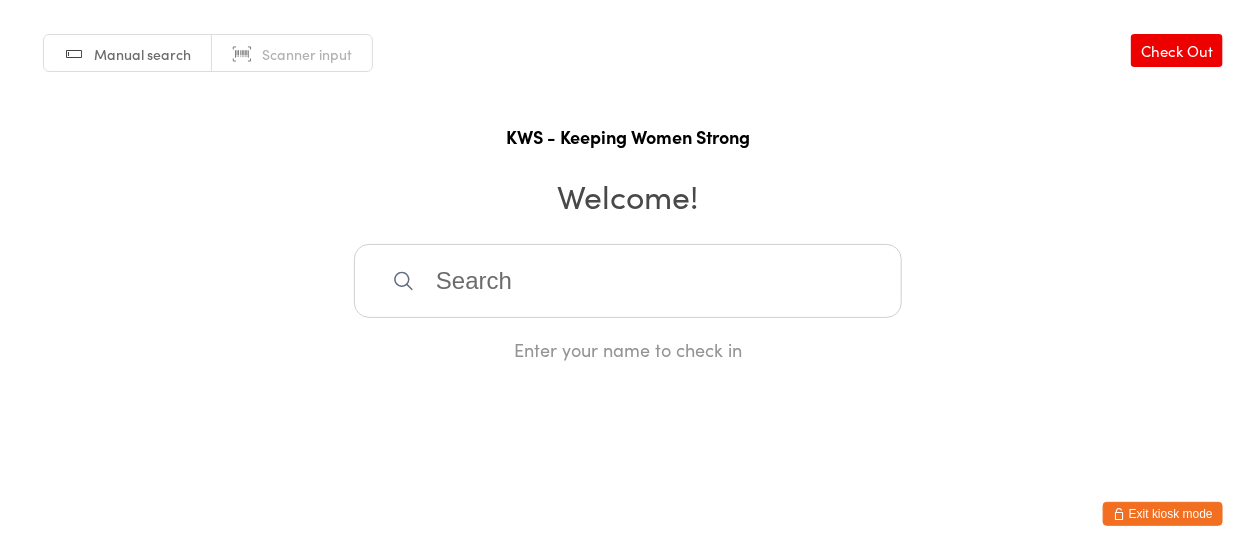 click at bounding box center (628, 281) 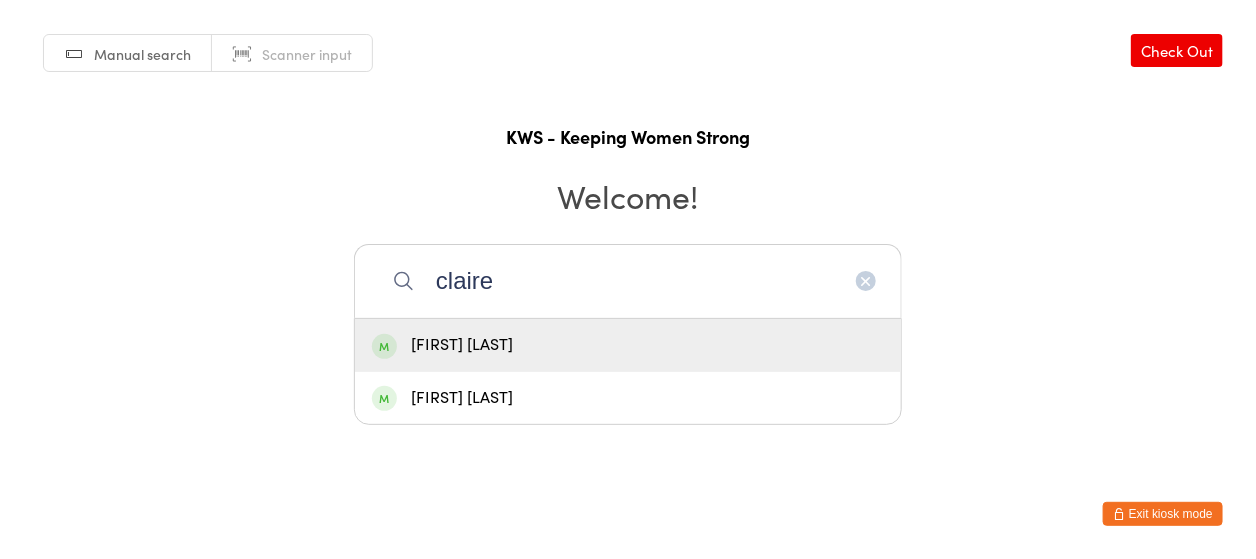 type on "claire" 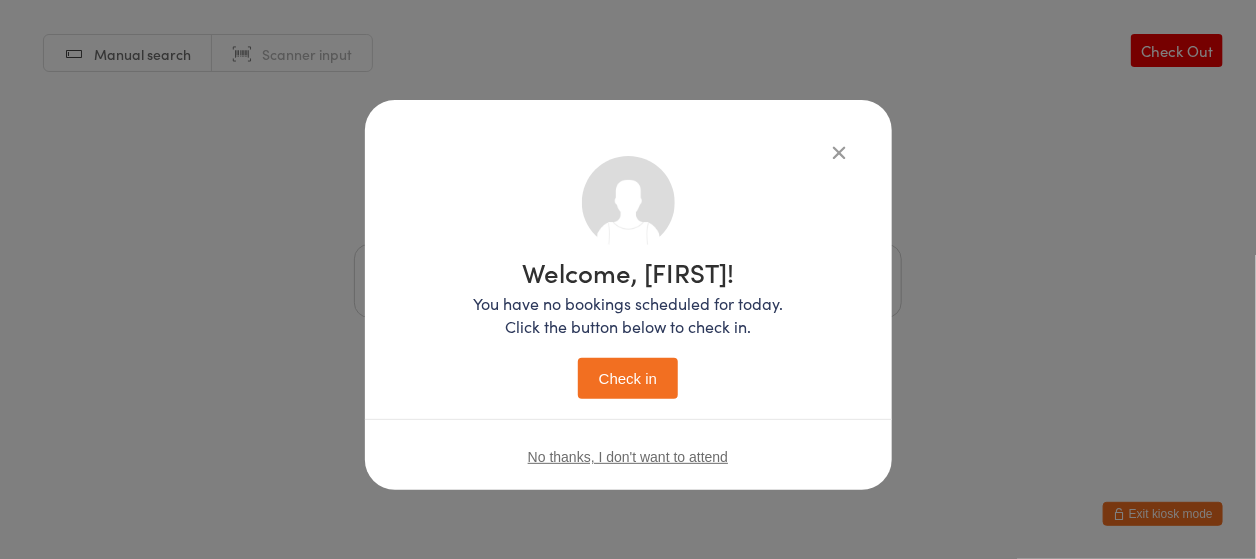 click on "Check in" at bounding box center (628, 378) 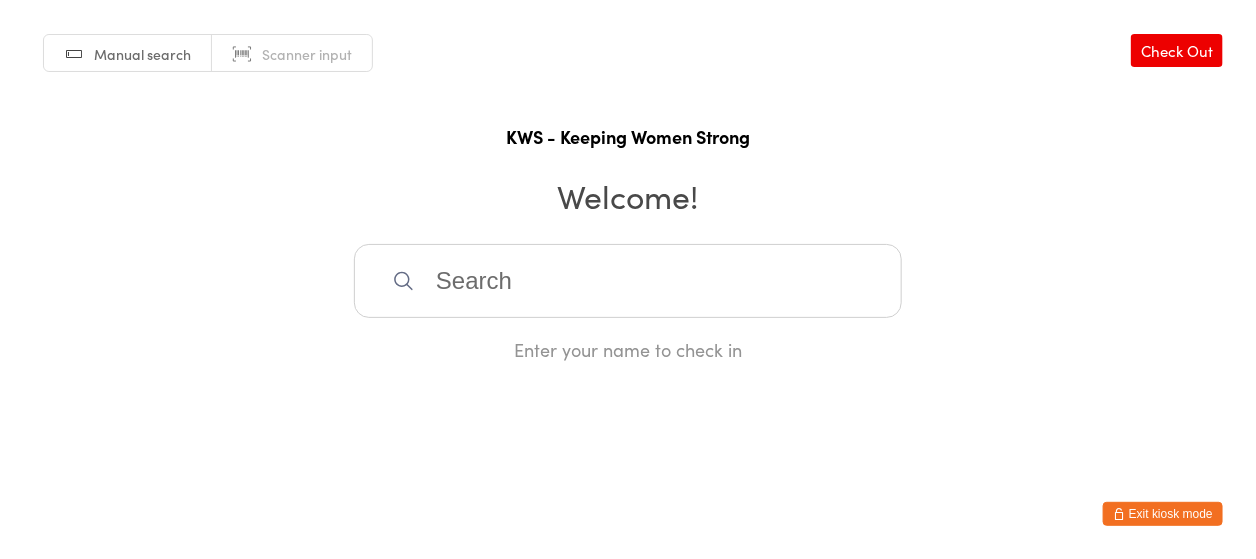 click at bounding box center [628, 281] 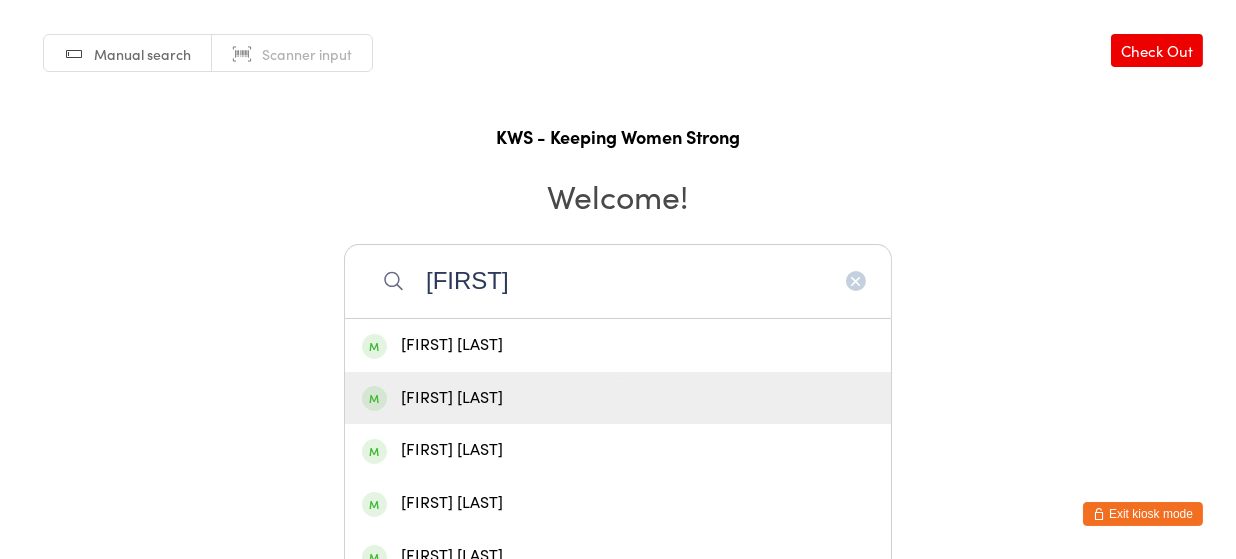 type on "Janet" 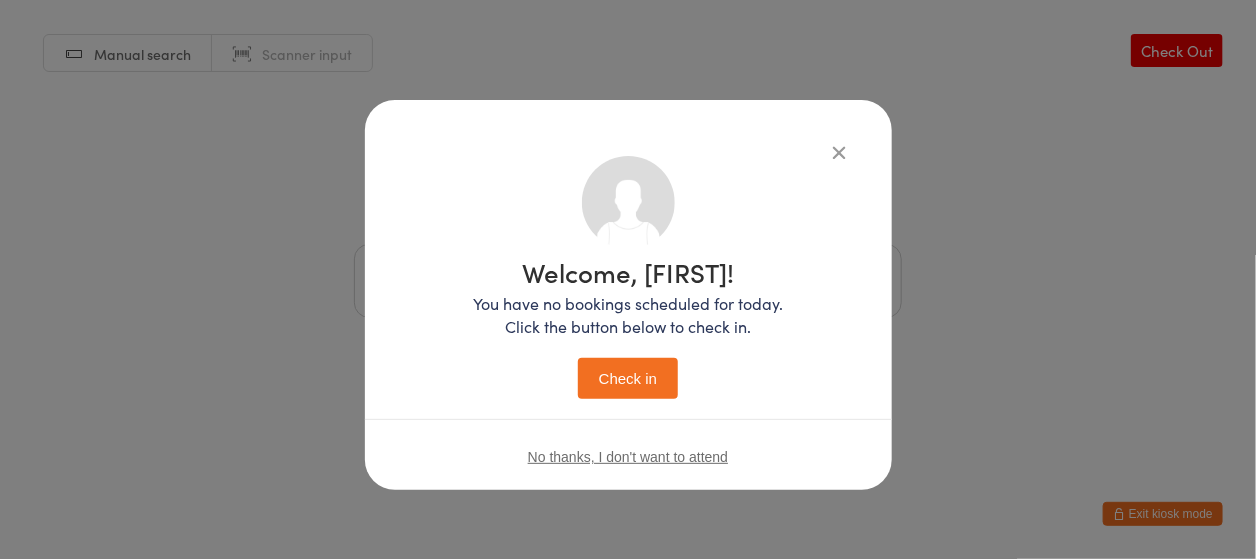click on "Check in" at bounding box center (628, 378) 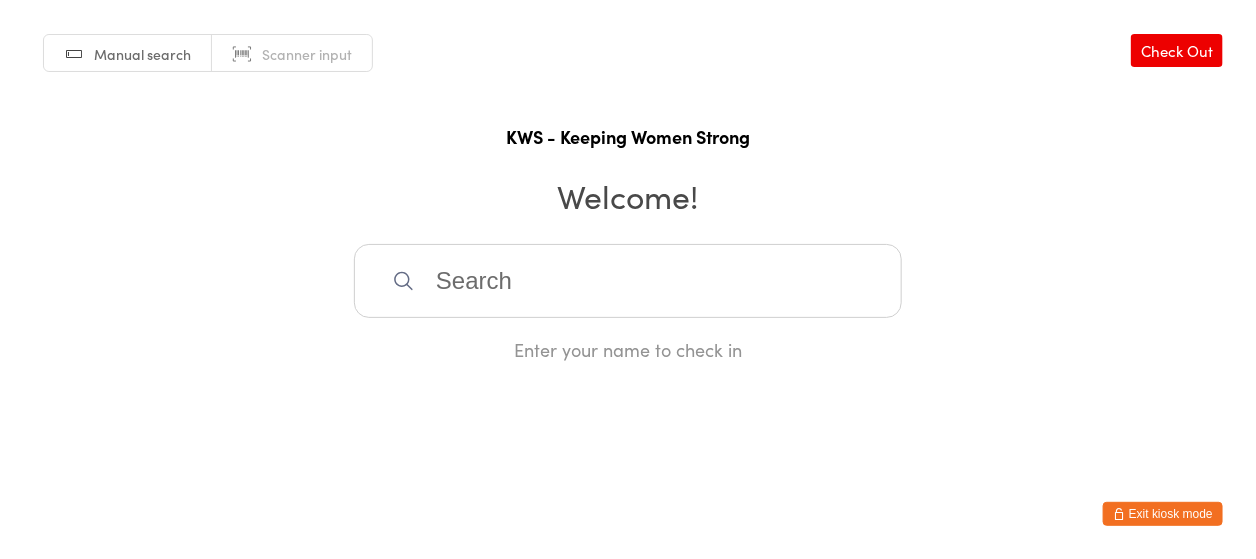 click at bounding box center [628, 281] 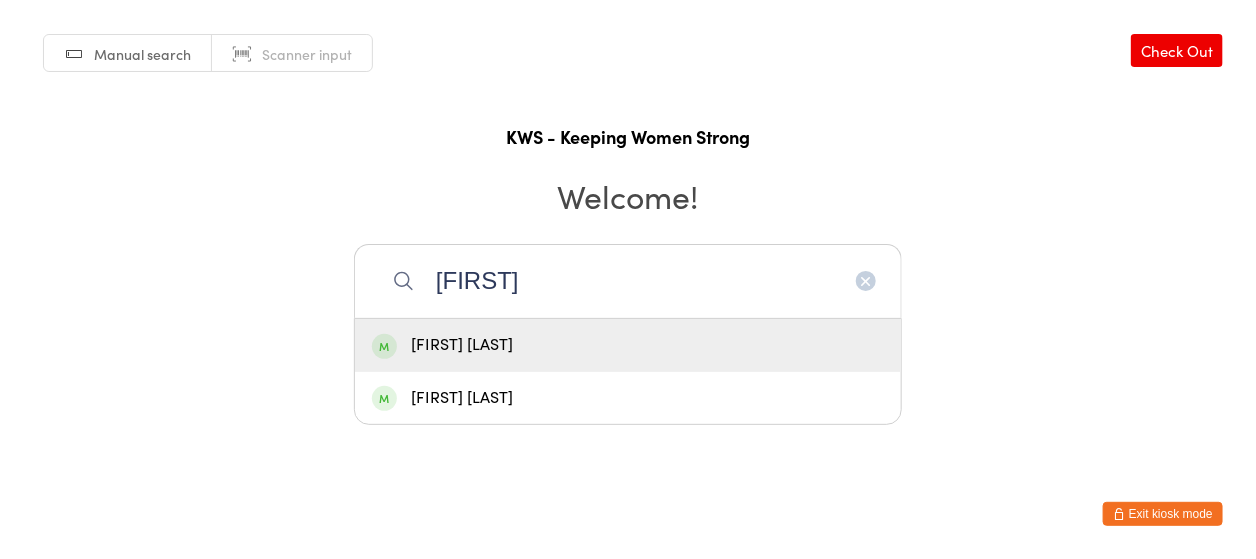 type on "Anouska" 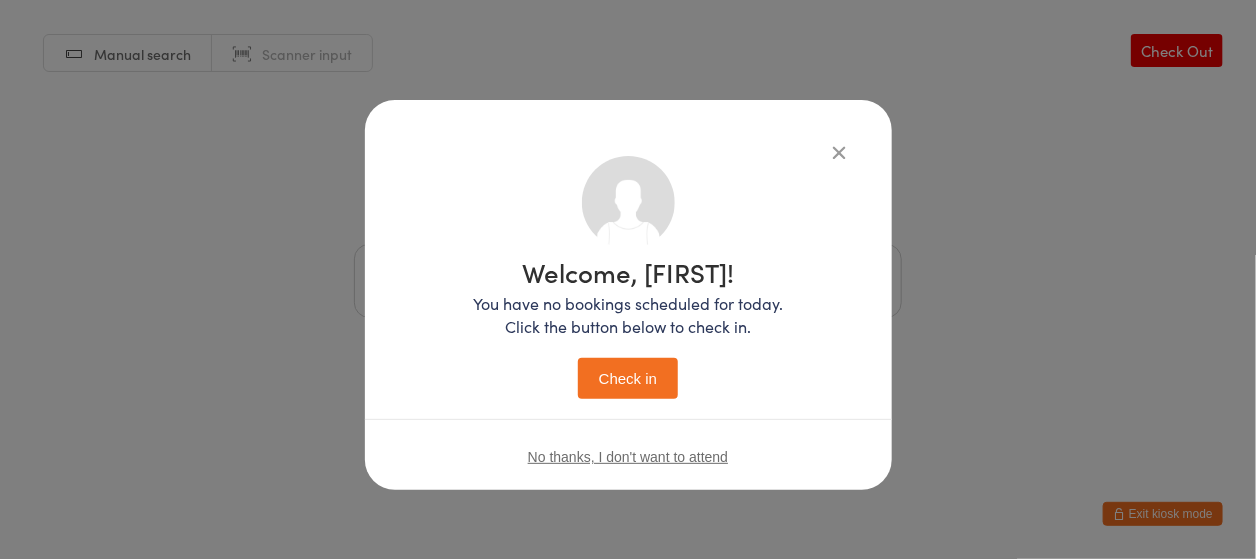 click on "Check in" at bounding box center [628, 378] 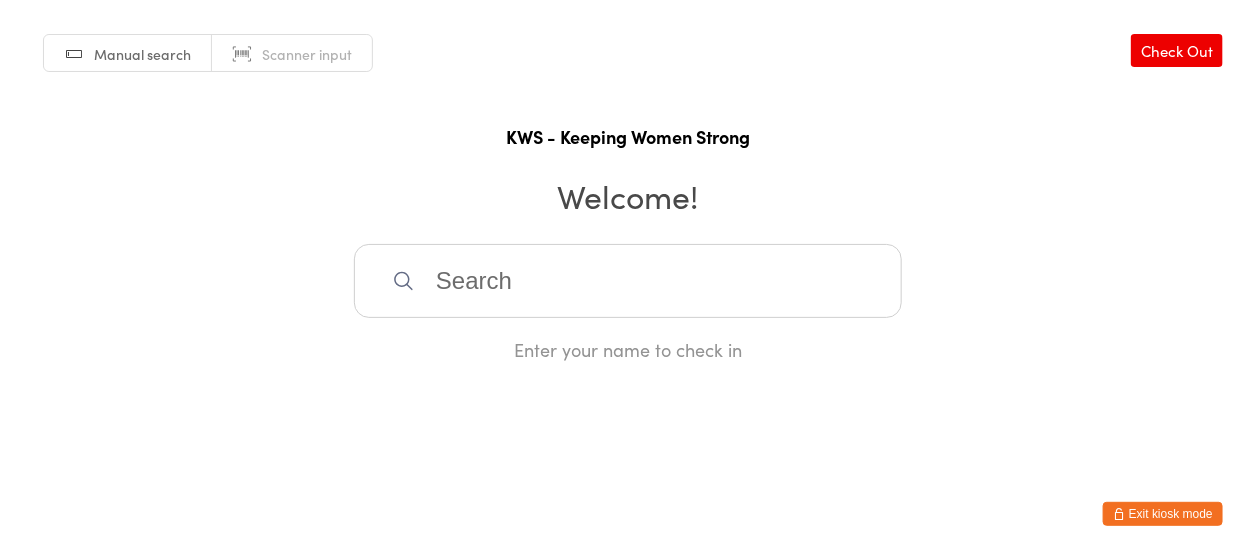 click at bounding box center [628, 281] 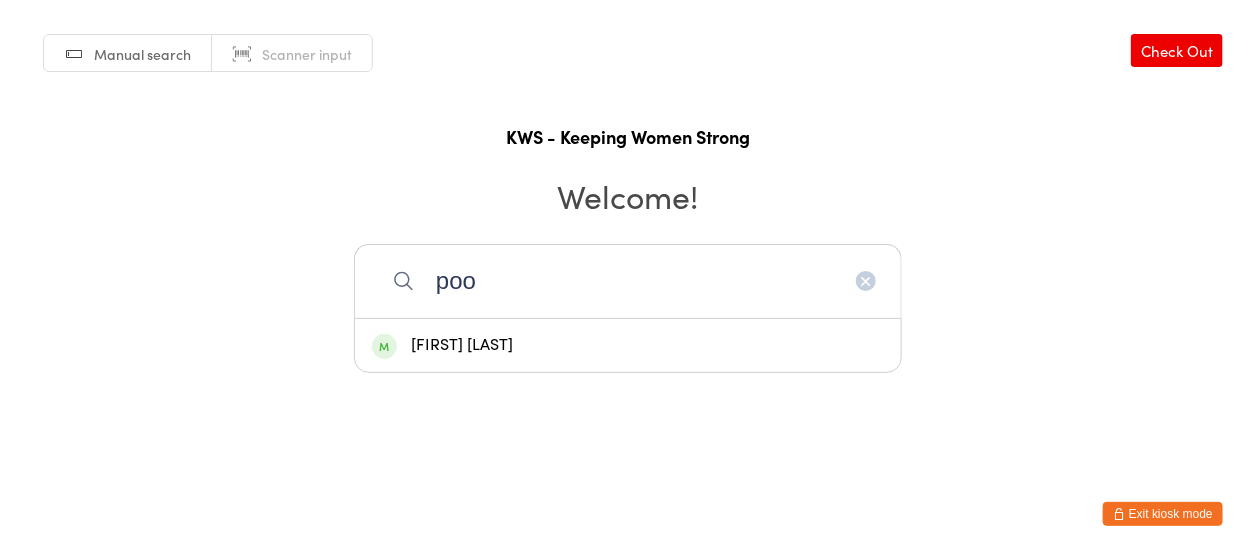 type on "poo" 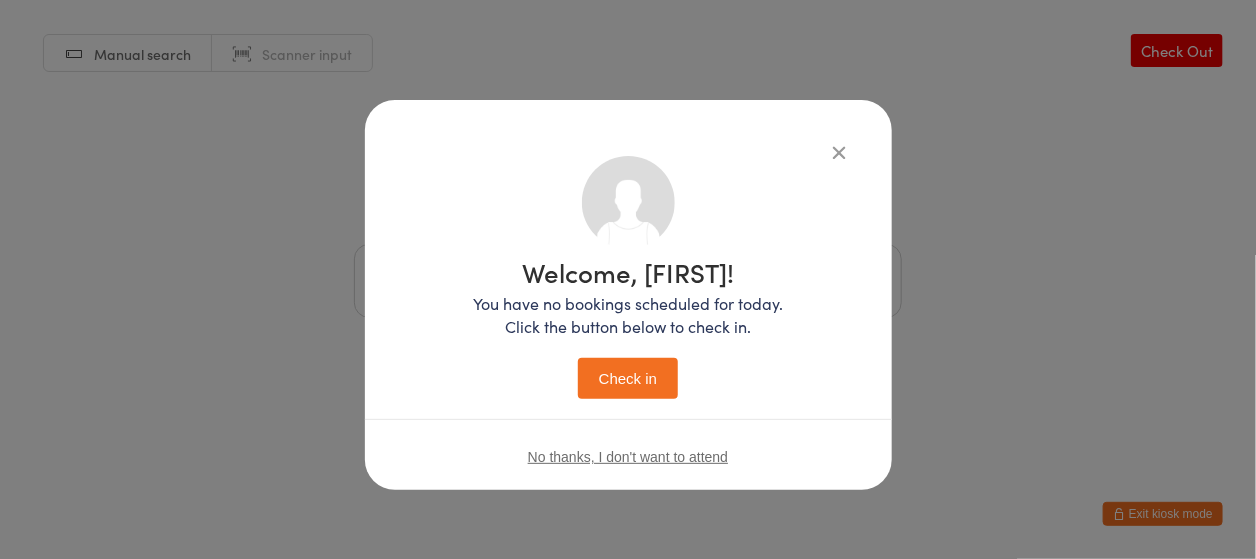 click on "Check in" at bounding box center (628, 378) 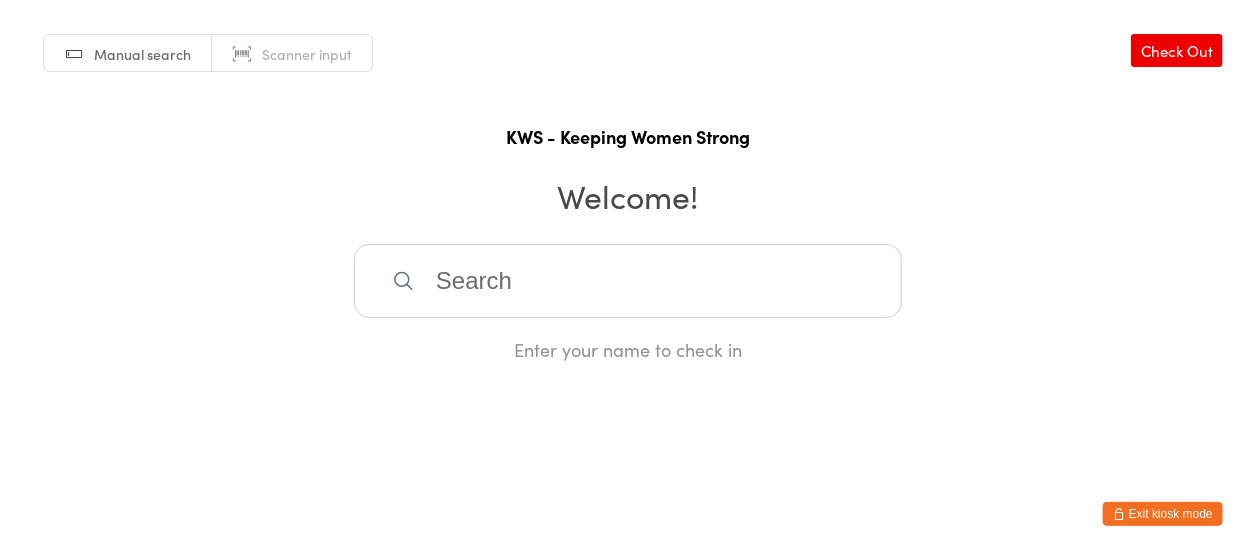 click at bounding box center [628, 281] 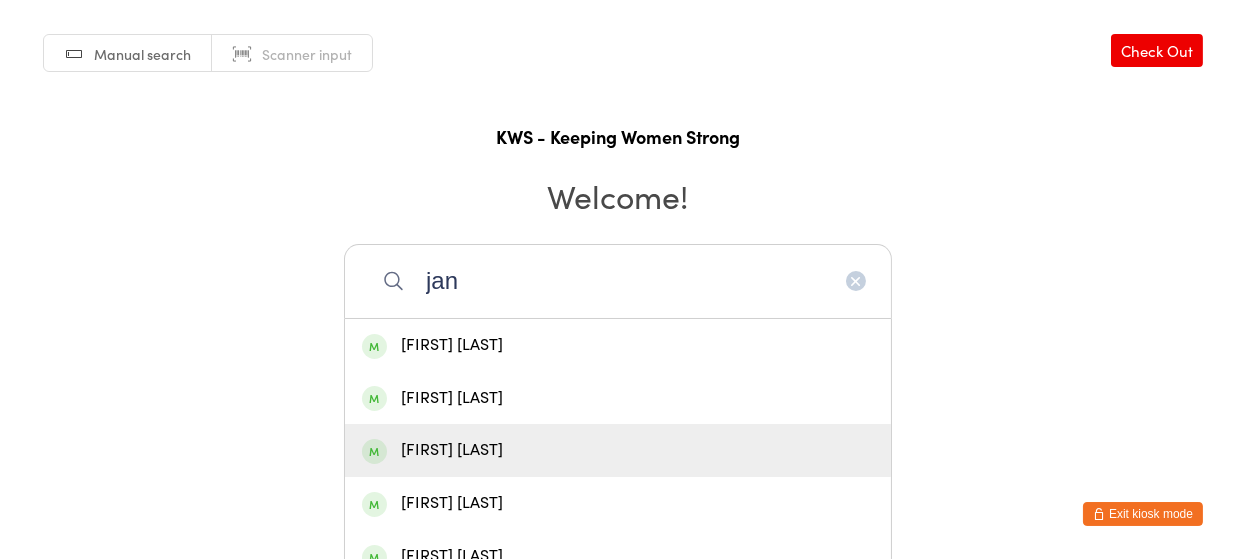 type on "jan" 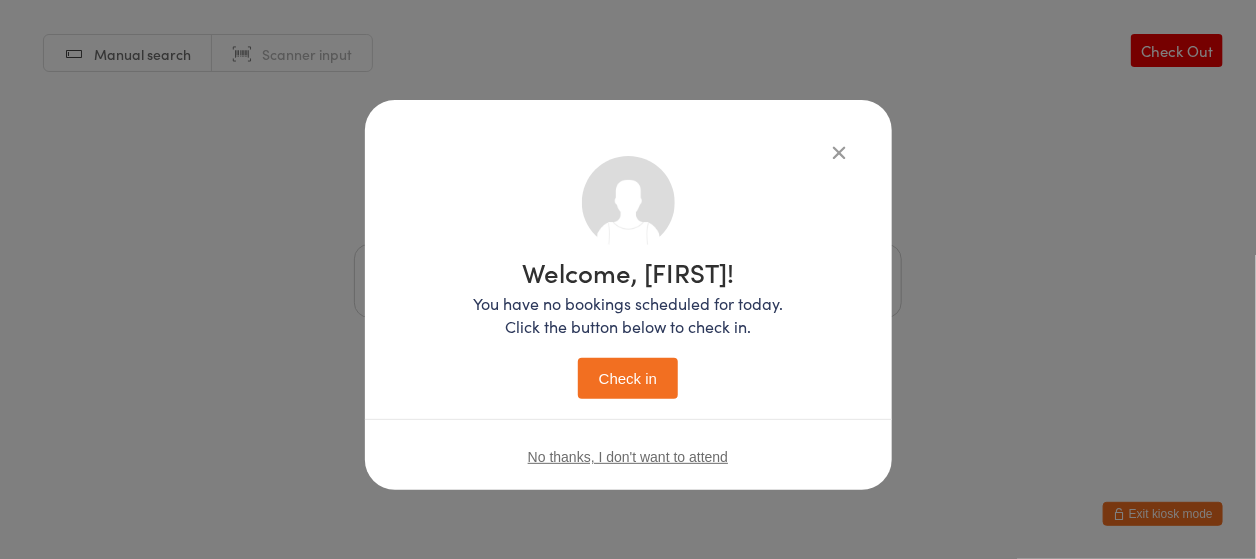 click on "Check in" at bounding box center [628, 378] 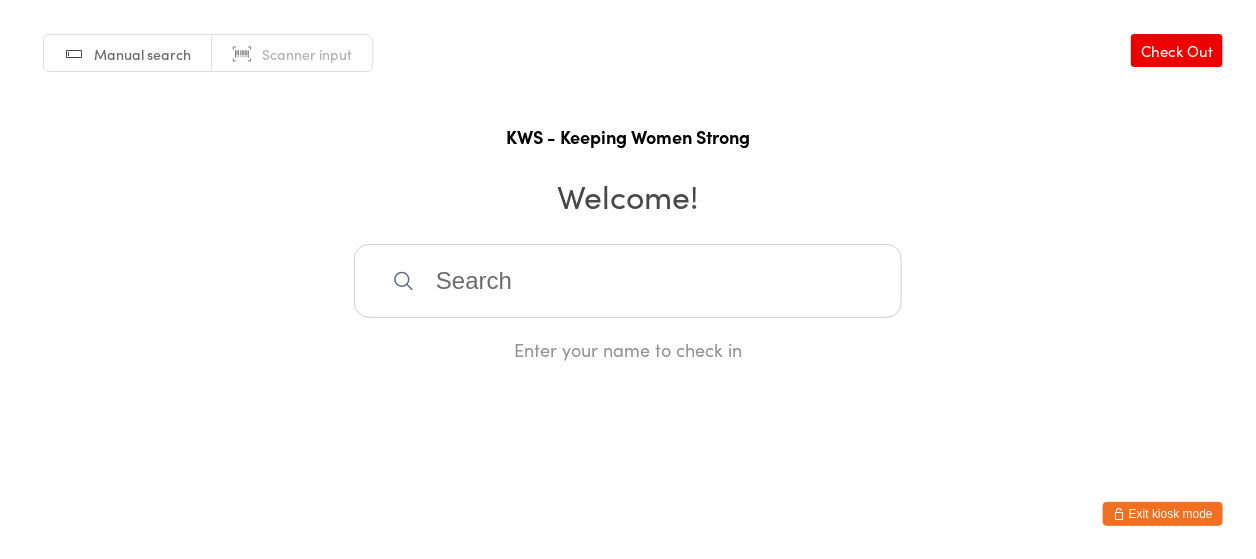 click at bounding box center [628, 281] 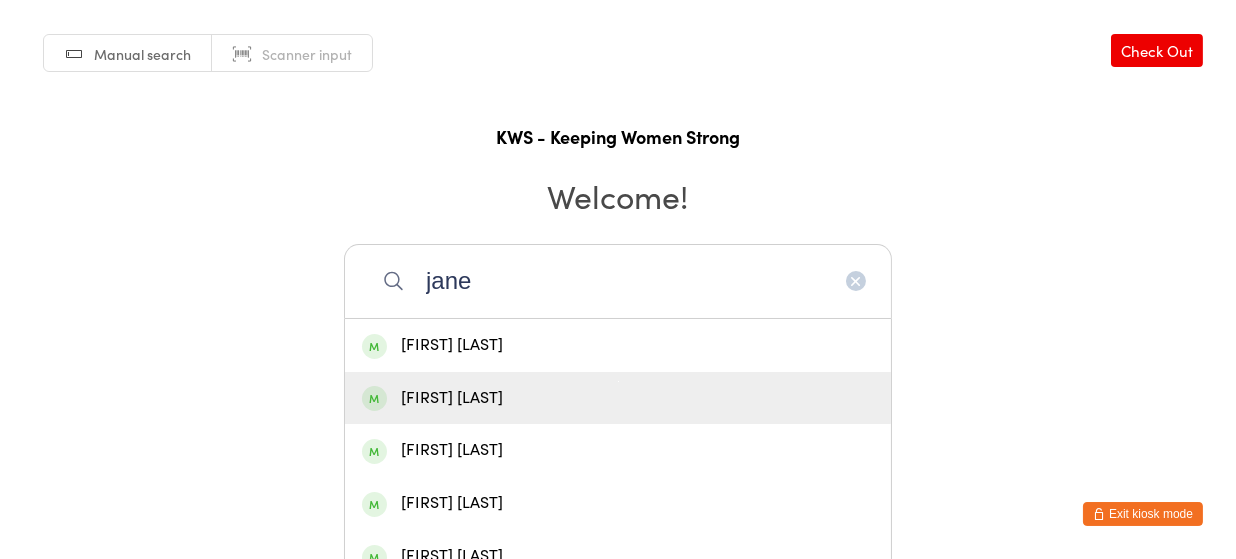 type on "jane" 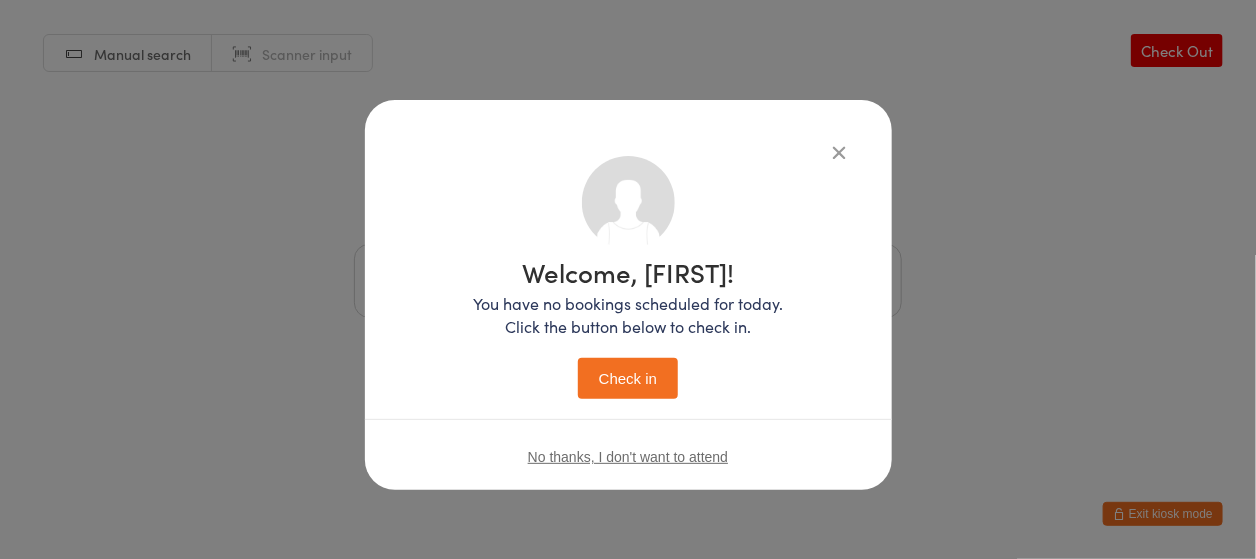 click on "Check in" at bounding box center (628, 378) 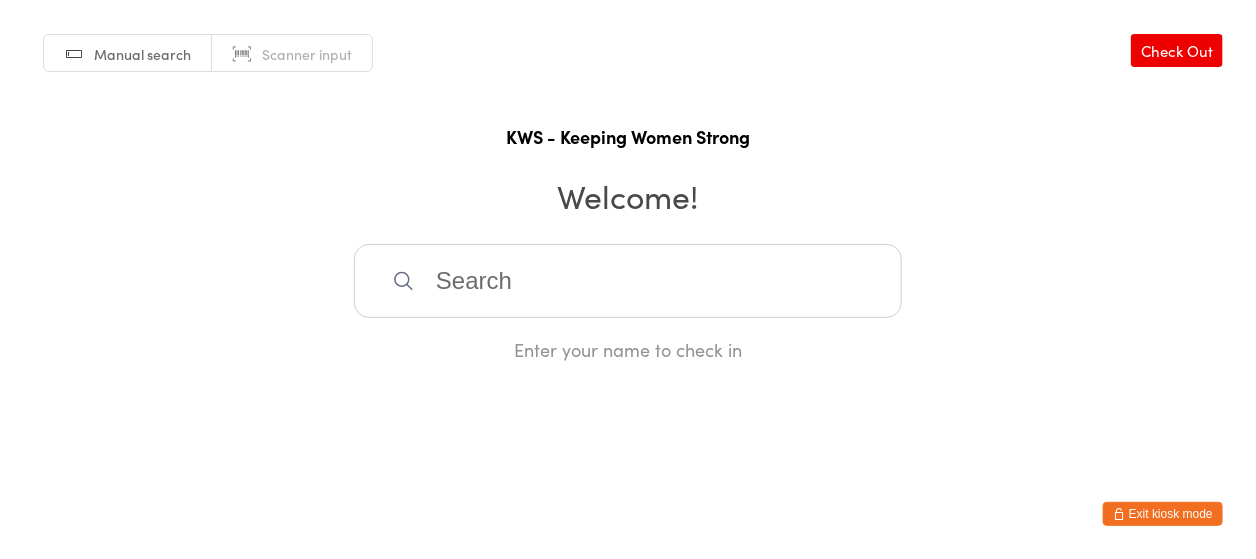 click at bounding box center (628, 281) 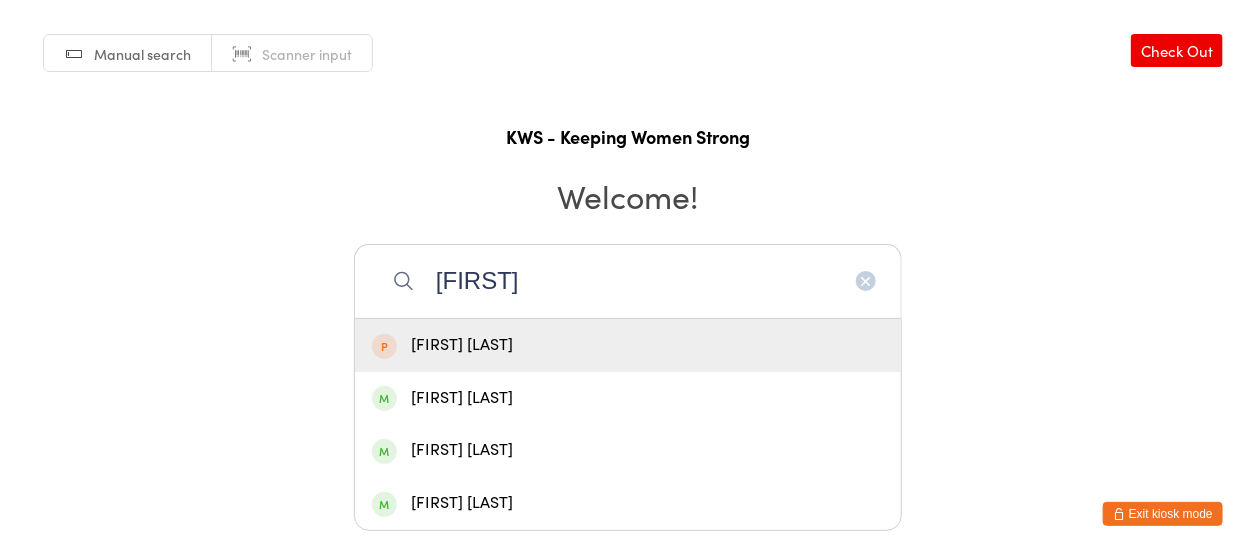 type on "mandi" 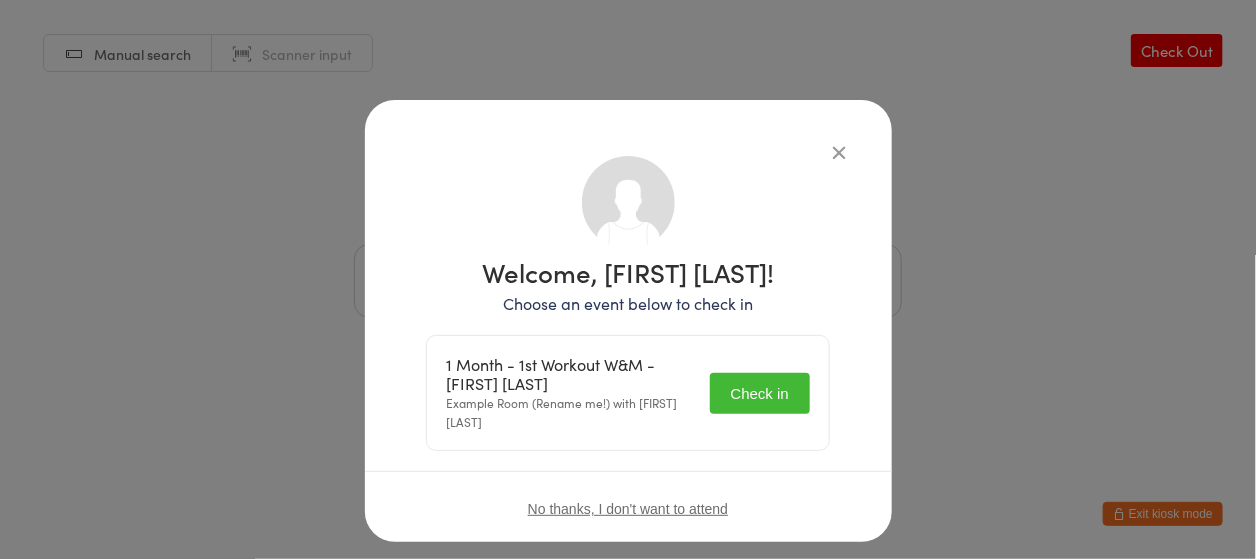 click on "Check in" at bounding box center (760, 393) 